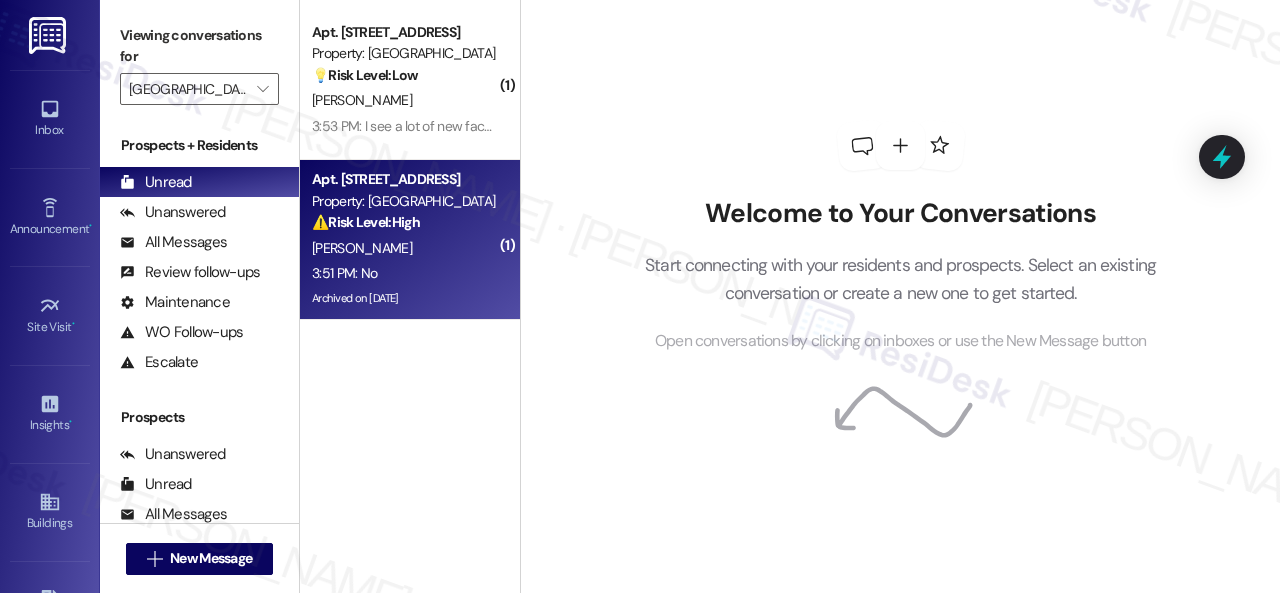 scroll, scrollTop: 0, scrollLeft: 0, axis: both 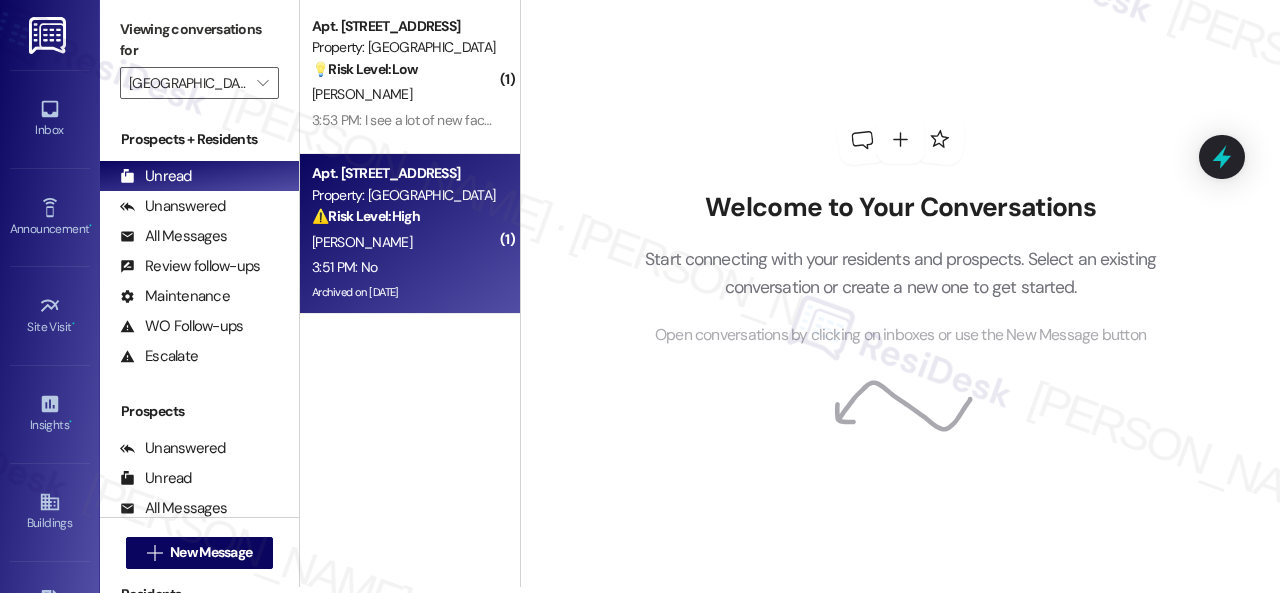 click on "[PERSON_NAME]" at bounding box center [404, 242] 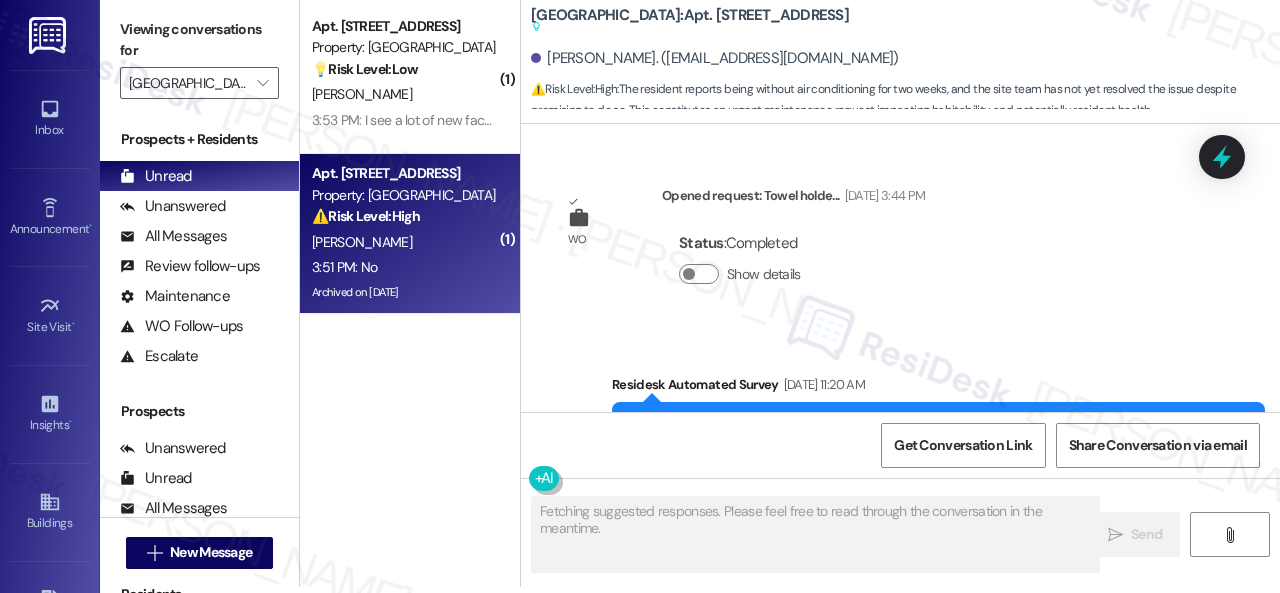 scroll, scrollTop: 32231, scrollLeft: 0, axis: vertical 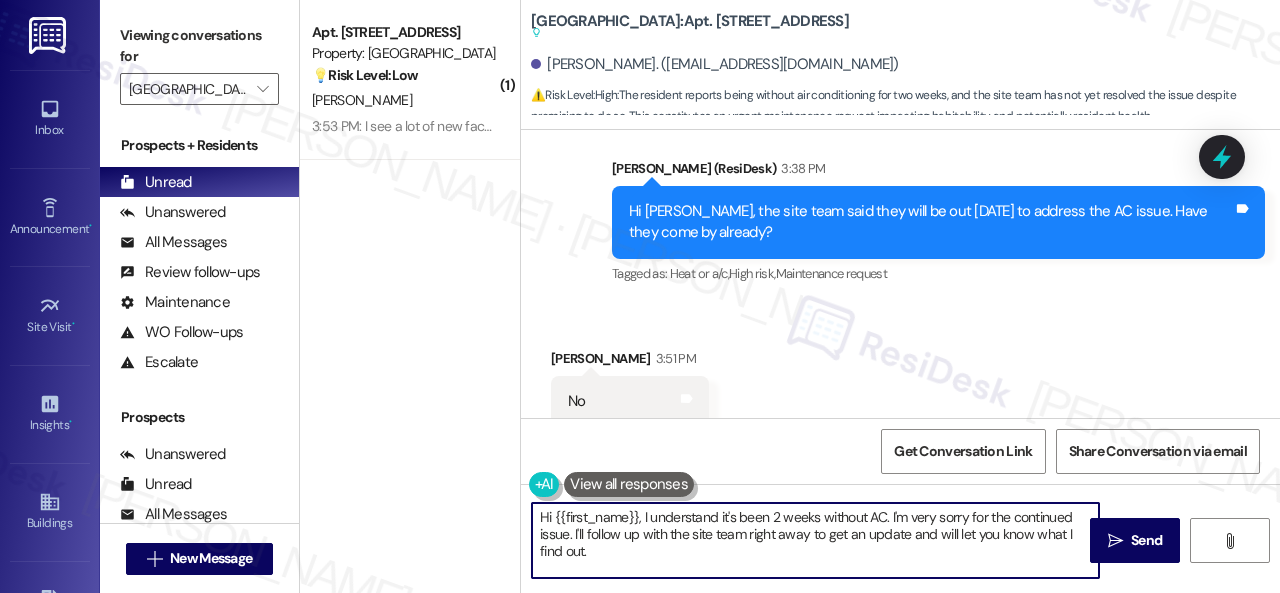drag, startPoint x: 552, startPoint y: 545, endPoint x: 422, endPoint y: 481, distance: 144.89996 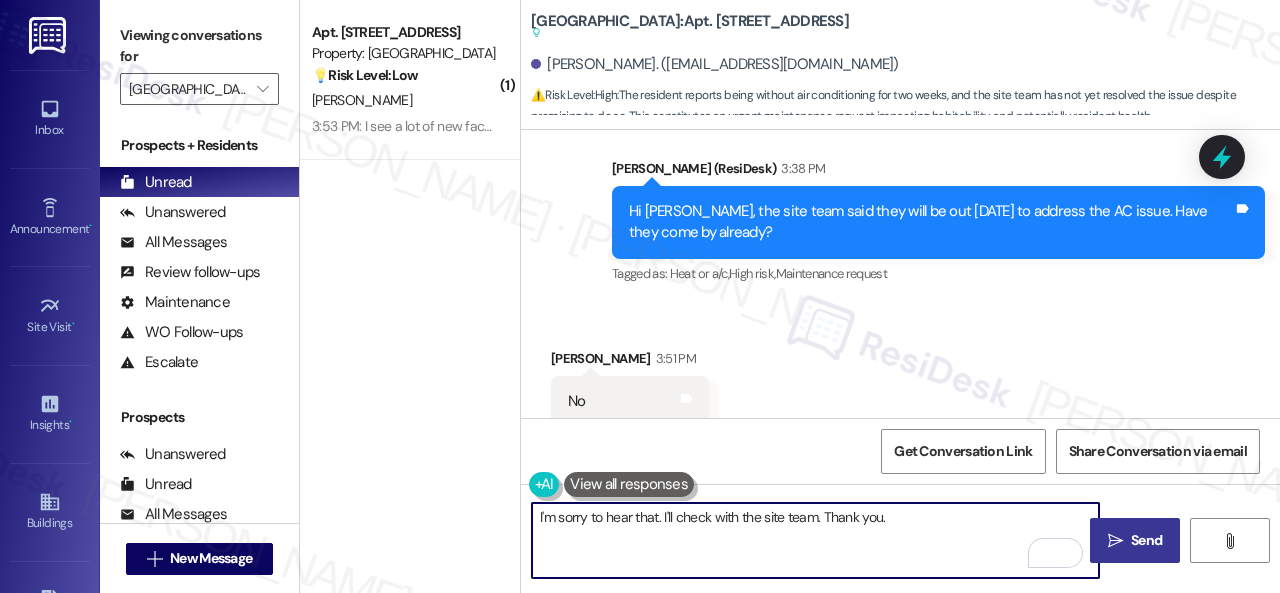 type on "I'm sorry to hear that. I'll check with the site team. Thank you." 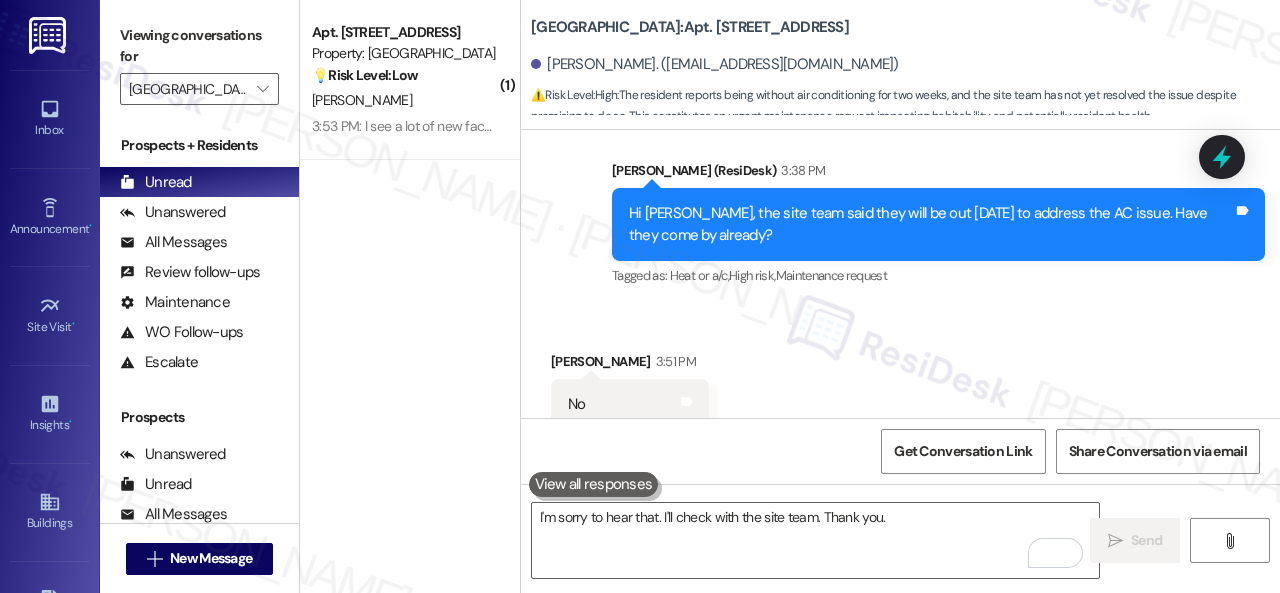 scroll, scrollTop: 31971, scrollLeft: 0, axis: vertical 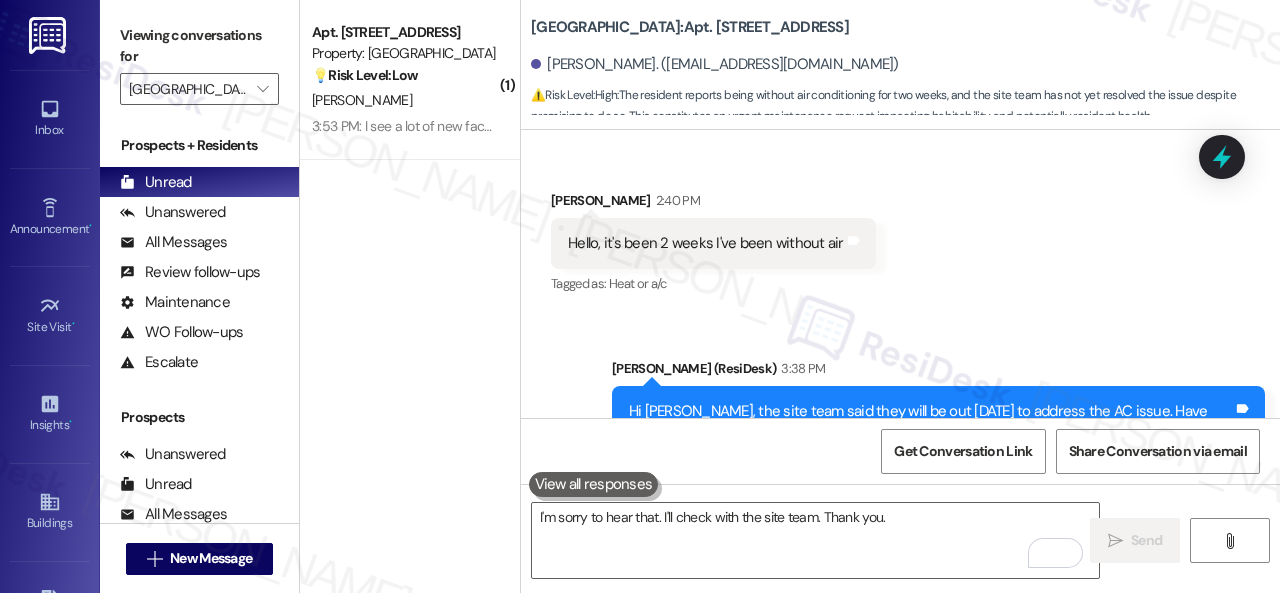 click on "[GEOGRAPHIC_DATA]:  Apt. [STREET_ADDRESS]" at bounding box center (690, 27) 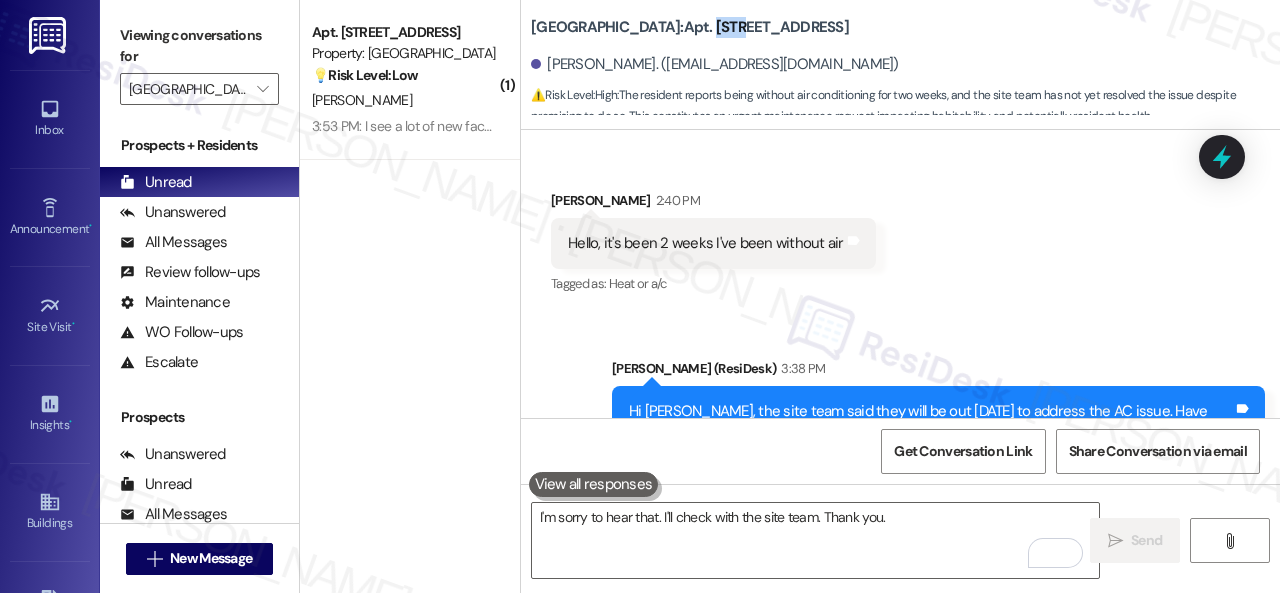 click on "[GEOGRAPHIC_DATA]:  Apt. [STREET_ADDRESS]" at bounding box center [690, 27] 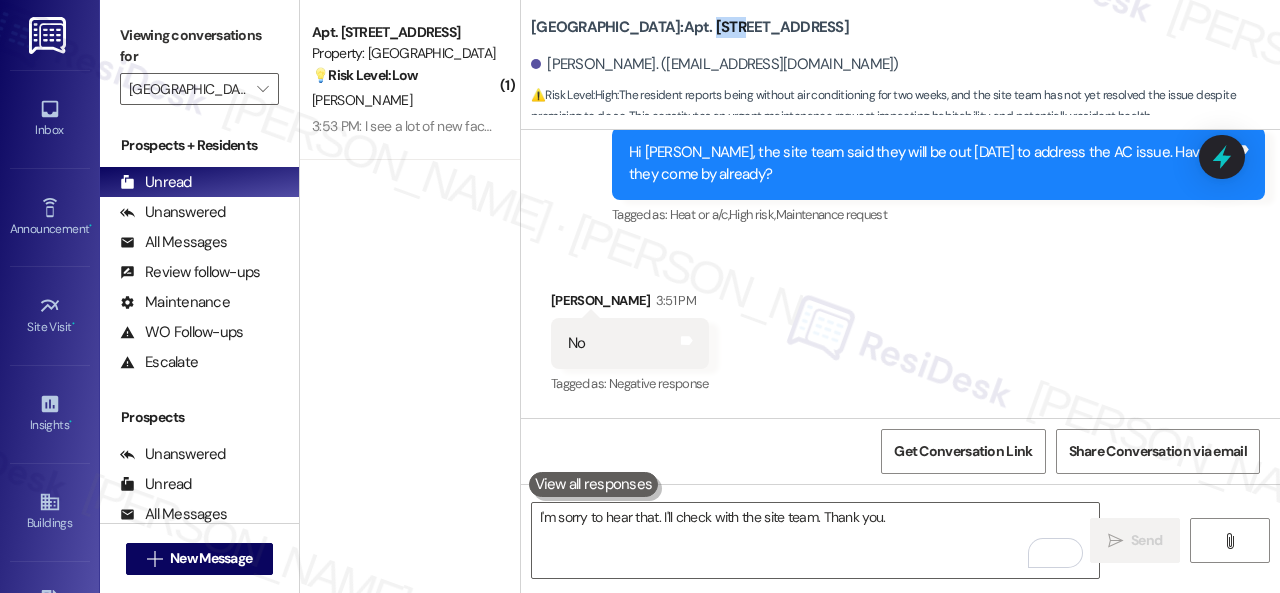scroll, scrollTop: 32312, scrollLeft: 0, axis: vertical 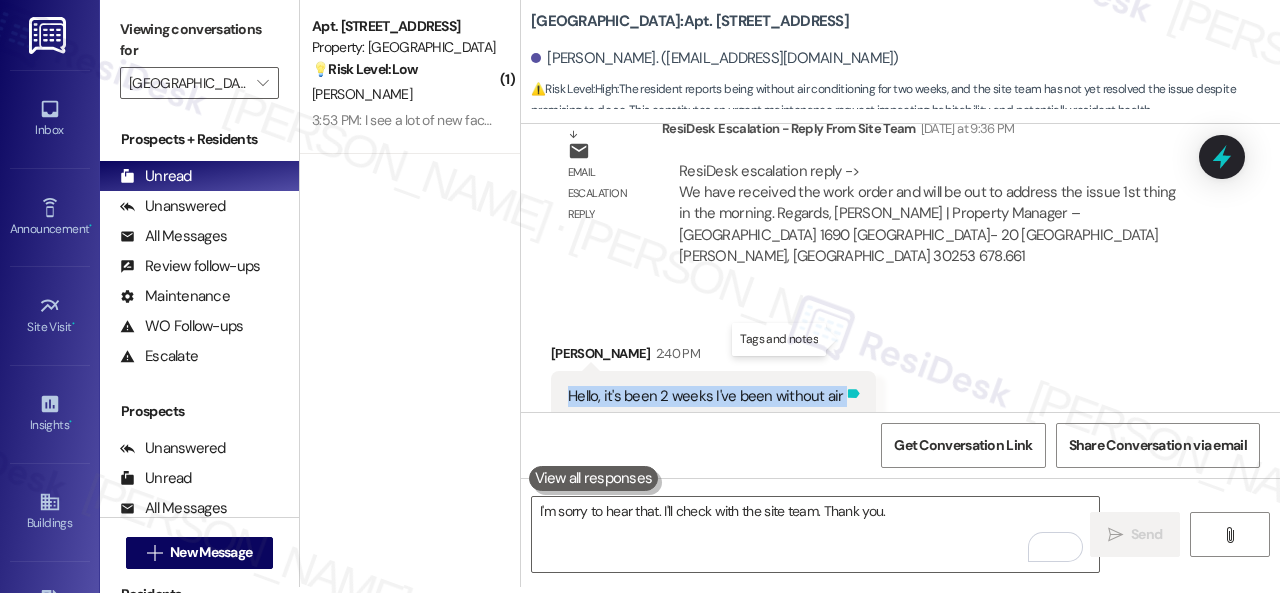 drag, startPoint x: 564, startPoint y: 341, endPoint x: 836, endPoint y: 343, distance: 272.00735 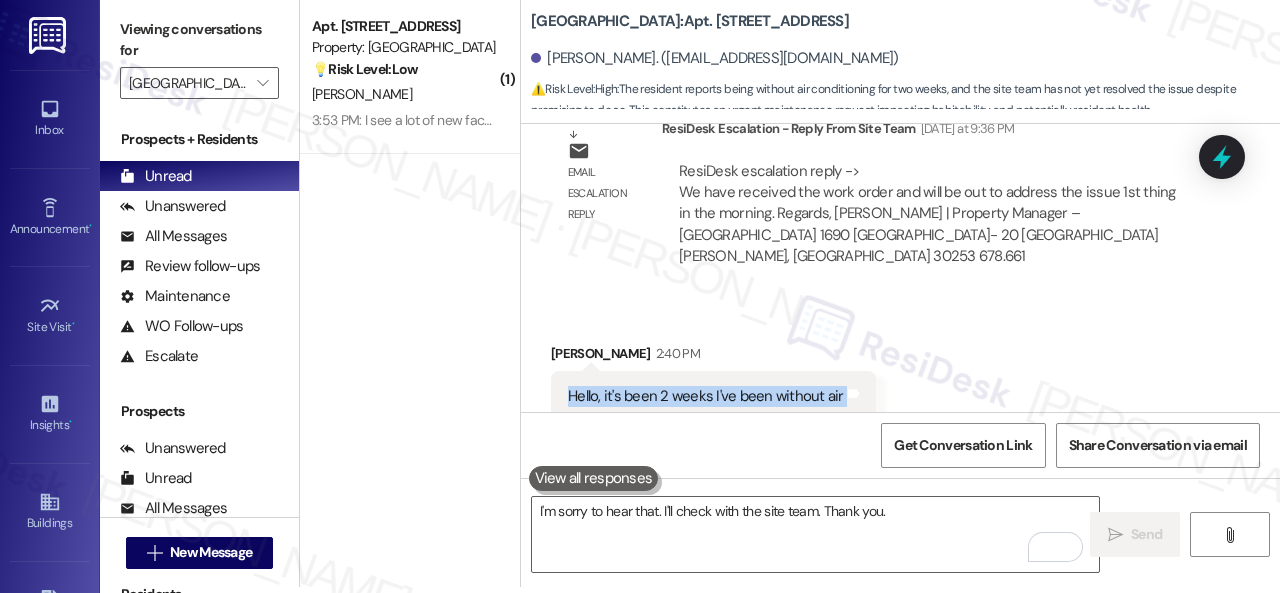 copy on "Hello, it's been 2 weeks I've been without air Tags and notes" 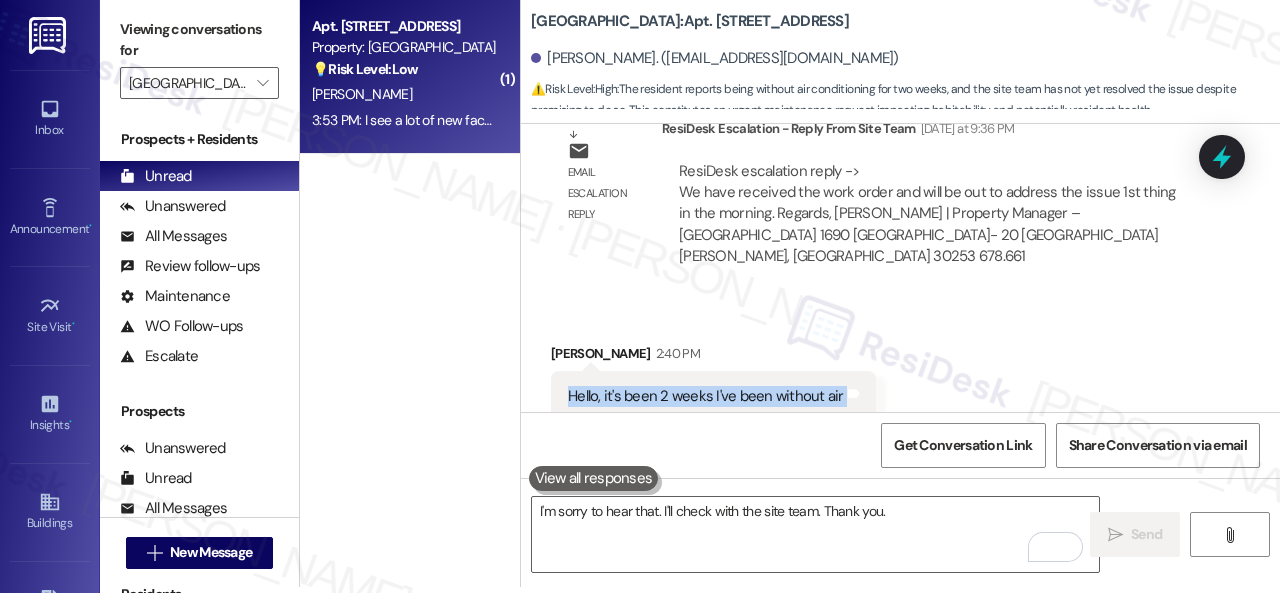 click on "[PERSON_NAME]" at bounding box center (404, 94) 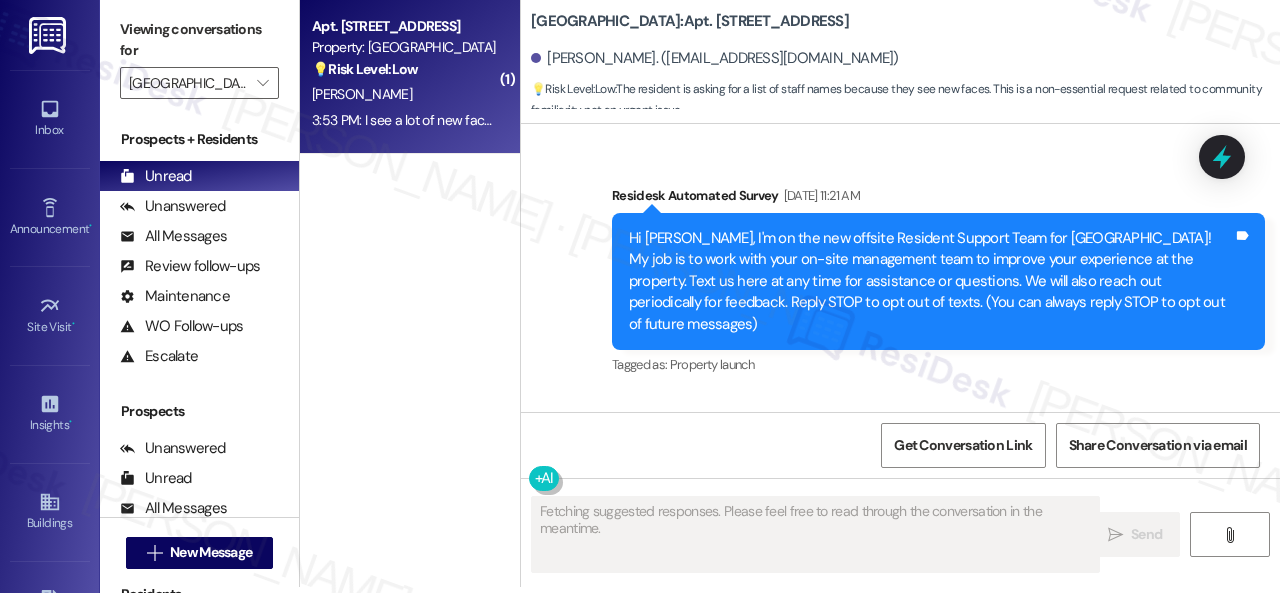 scroll, scrollTop: 0, scrollLeft: 0, axis: both 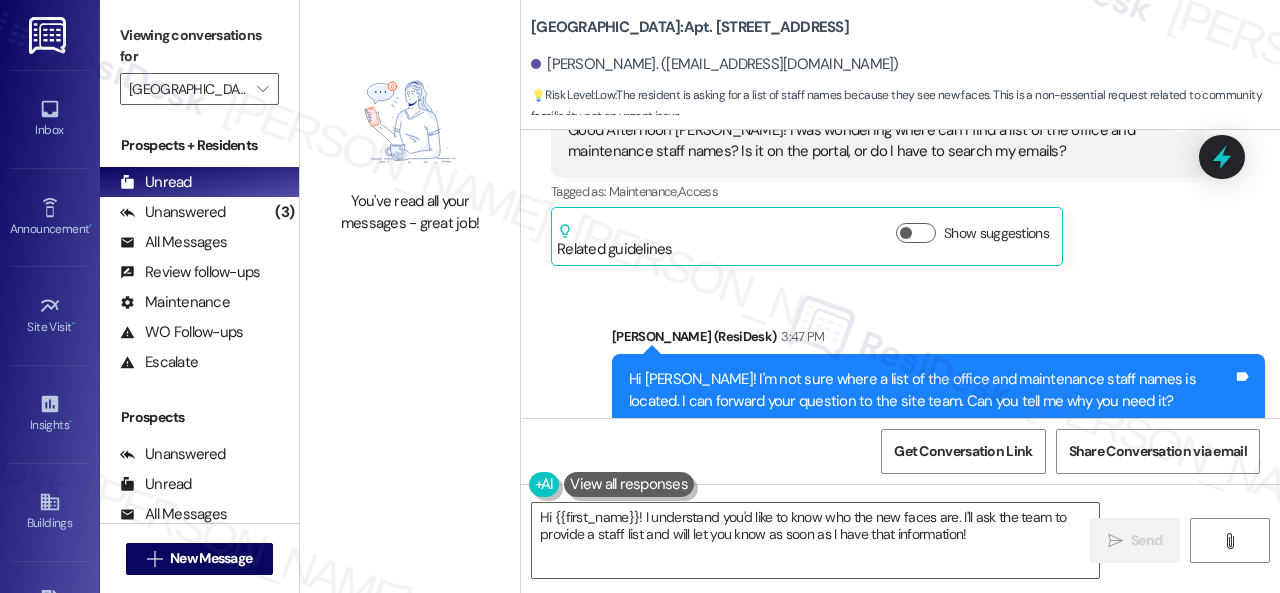 drag, startPoint x: 1118, startPoint y: 349, endPoint x: 1076, endPoint y: 367, distance: 45.694637 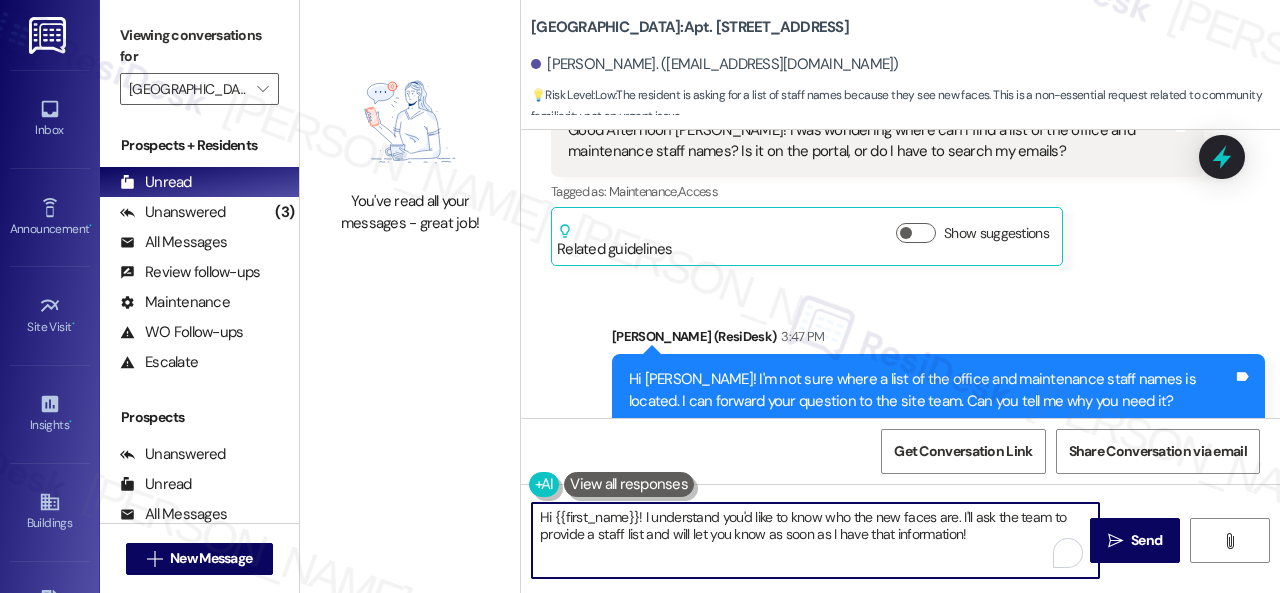 drag, startPoint x: 985, startPoint y: 543, endPoint x: 422, endPoint y: 486, distance: 565.87805 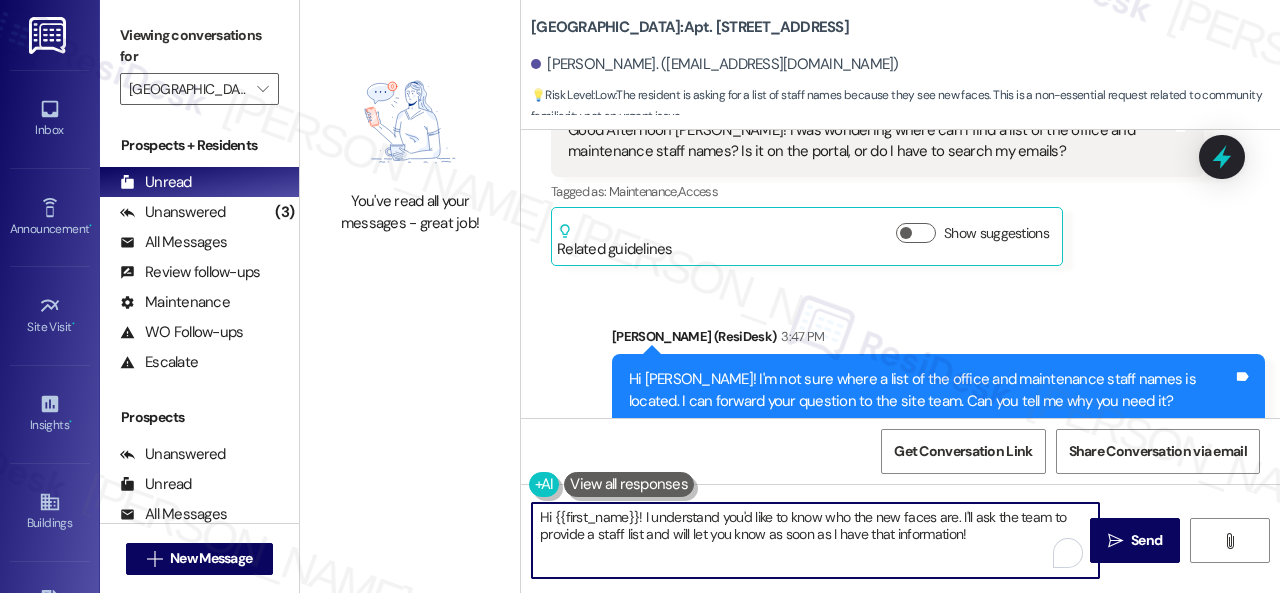click on "You've read all your messages - great job! [GEOGRAPHIC_DATA]:  Apt. [STREET_ADDRESS][PERSON_NAME]. ([EMAIL_ADDRESS][DOMAIN_NAME])   💡  Risk Level:  Low :  The resident is asking for a list of staff names because they see new faces. This is a non-essential request related to community familiarity, not an urgent issue. Survey, sent via SMS Residesk Automated Survey [DATE] 11:21 AM Hi [PERSON_NAME], I'm on the new offsite Resident Support Team for [GEOGRAPHIC_DATA]! My job is to work with your on-site management team to improve your experience at the property. Text us here at any time for assistance or questions. We will also reach out periodically for feedback. Reply STOP to opt out of texts. (You can always reply STOP to opt out of future messages) Tags and notes Tagged as:   Property launch Click to highlight conversations about Property launch WO Opened request: Bulb needs ... [DATE] 8:32 AM Status :  Completed Show details Announcement, sent via SMS [PERSON_NAME]   (ResiDesk) Tagged as:" at bounding box center (790, 296) 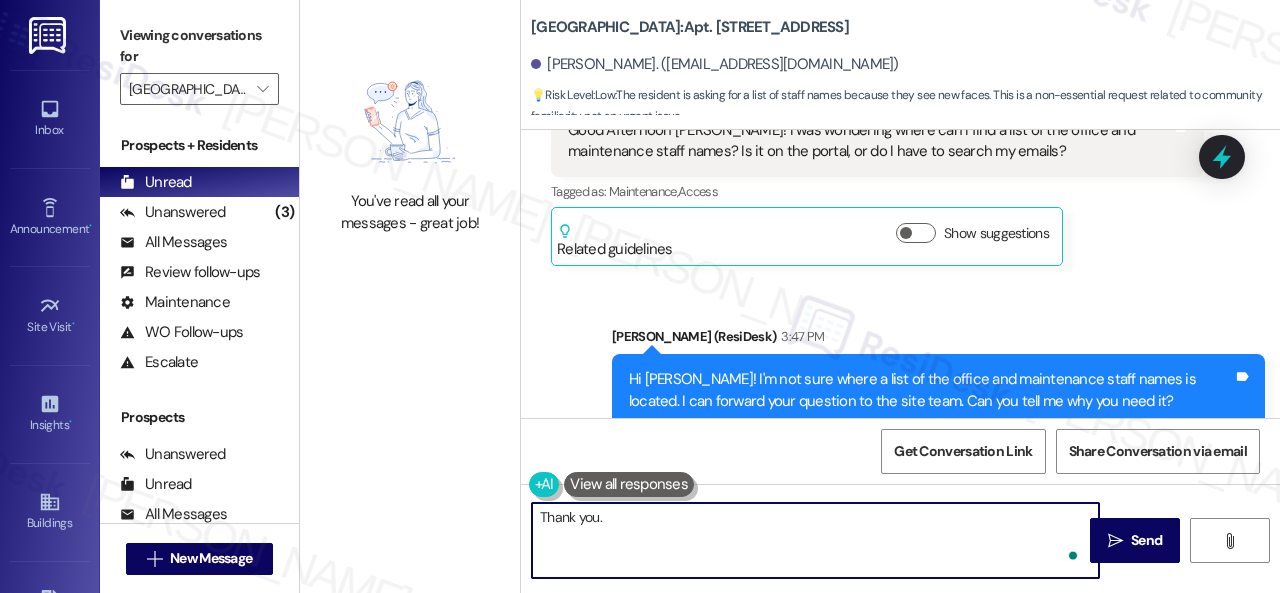 paste on "I will forward your inquiry to the site team and get back to you as soon as I receive a response. I appreciate your patience." 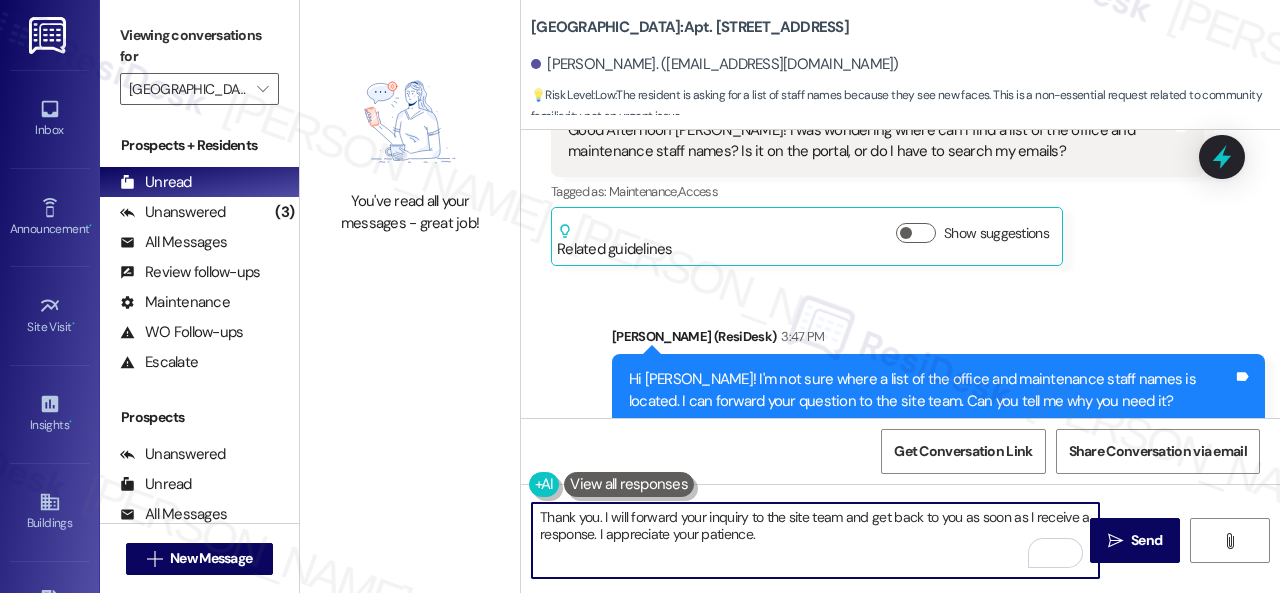 scroll, scrollTop: 34736, scrollLeft: 0, axis: vertical 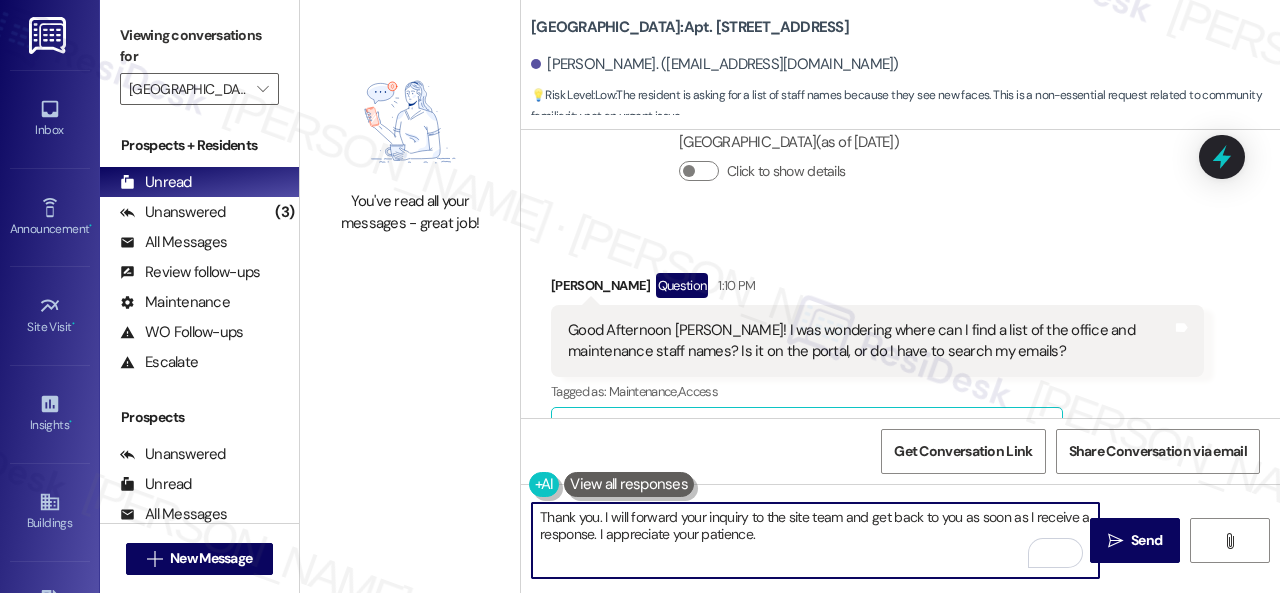type on "Thank you. I will forward your inquiry to the site team and get back to you as soon as I receive a response. I appreciate your patience." 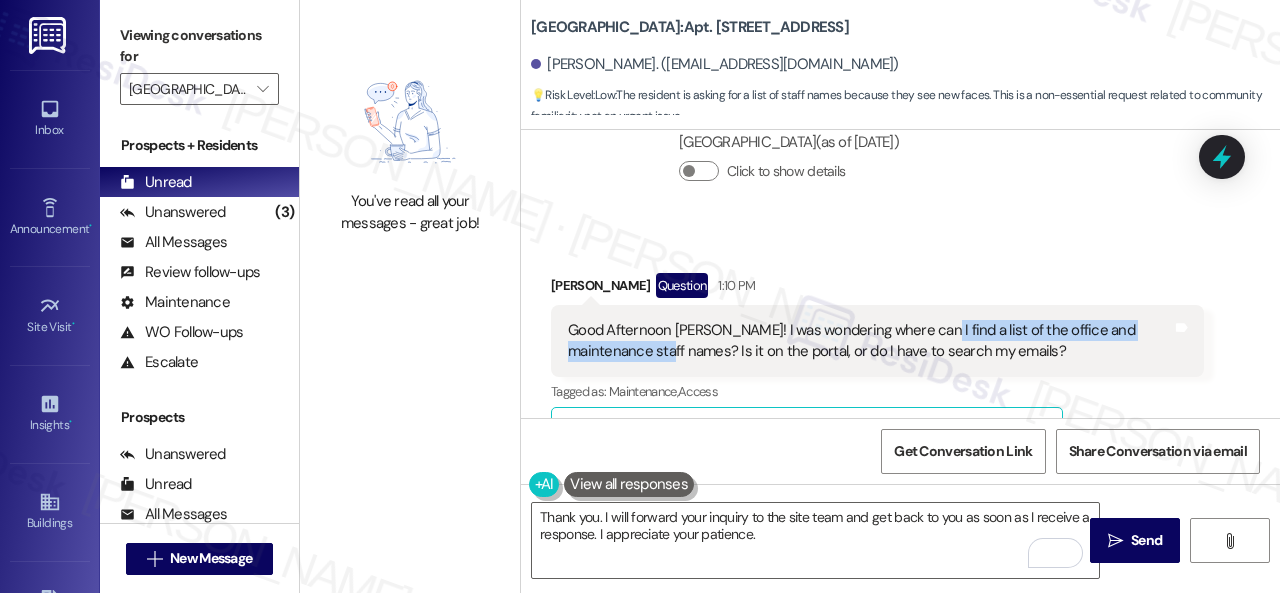 drag, startPoint x: 918, startPoint y: 209, endPoint x: 638, endPoint y: 232, distance: 280.94305 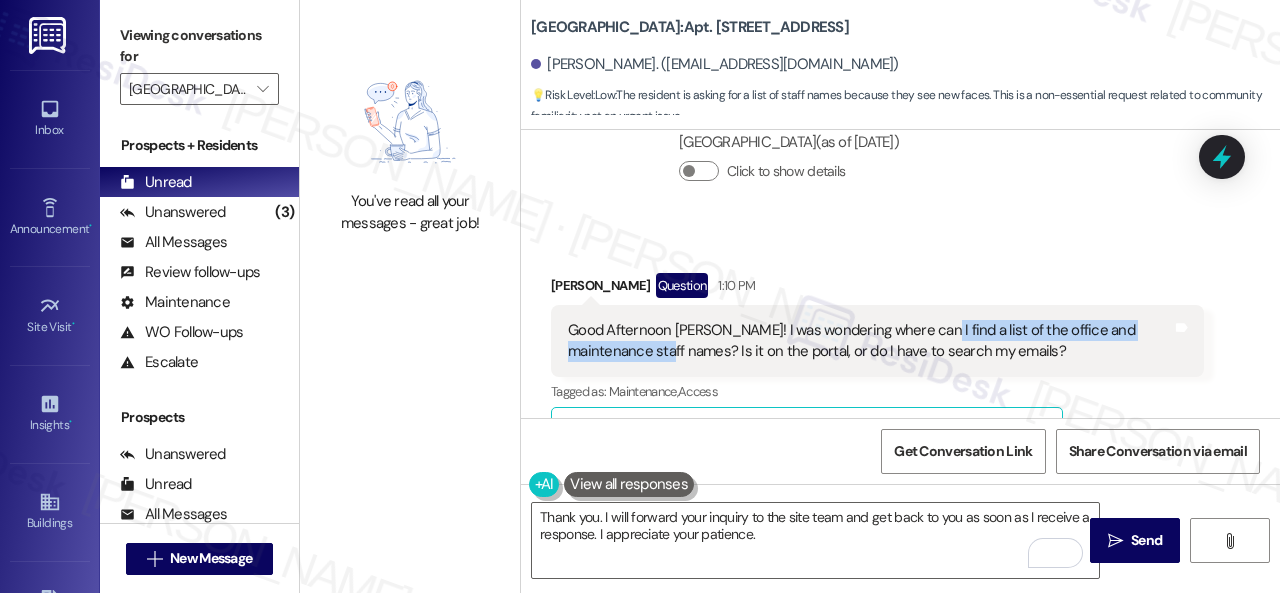 click on "Good Afternoon [PERSON_NAME]! I was wondering where can I find a list of the office and maintenance staff names? Is it on the portal, or do I have to search my emails?" at bounding box center [870, 341] 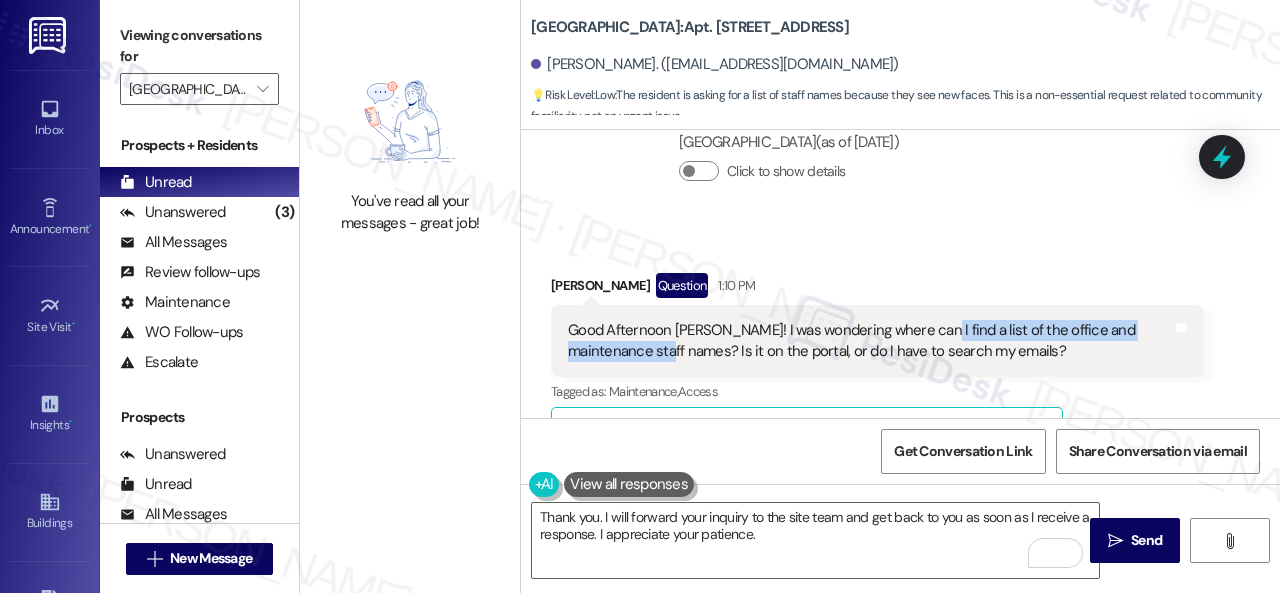 copy on "a list of the office and maintenance staff names" 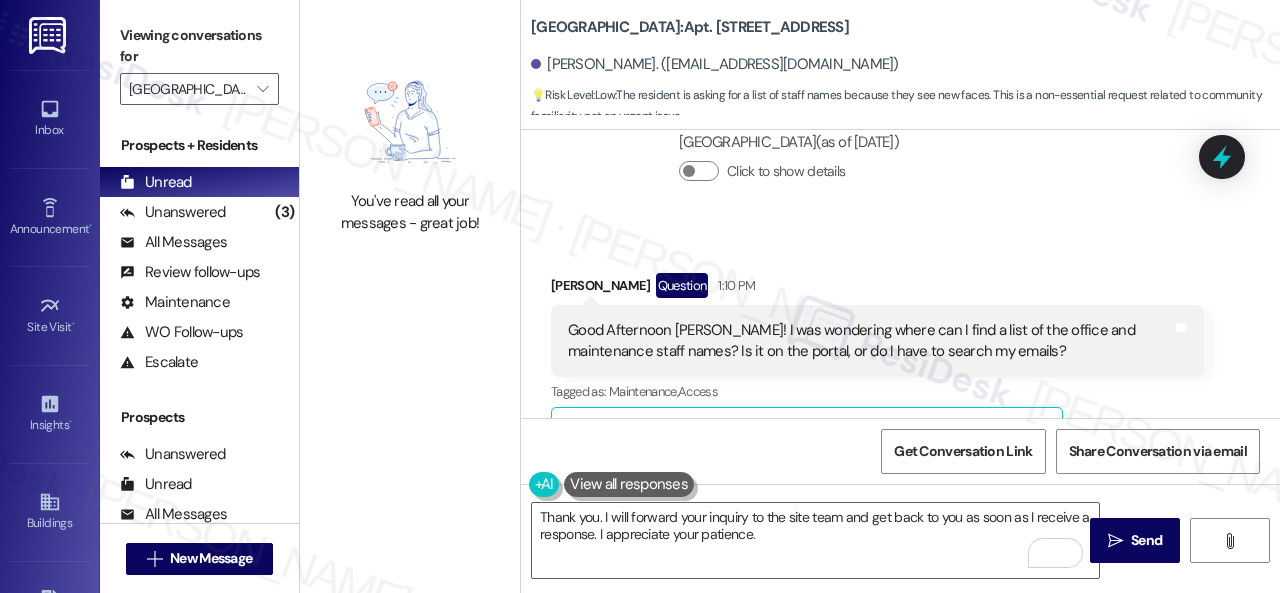 click on "[PERSON_NAME] Question 1:10 PM Good Afternoon [PERSON_NAME]! I was wondering where can I find a list of the office and maintenance staff names? Is it on the portal, or do I have to search my emails?   Tags and notes Tagged as:   Maintenance ,  Click to highlight conversations about Maintenance Access Click to highlight conversations about Access  Related guidelines Show suggestions" at bounding box center (877, 370) 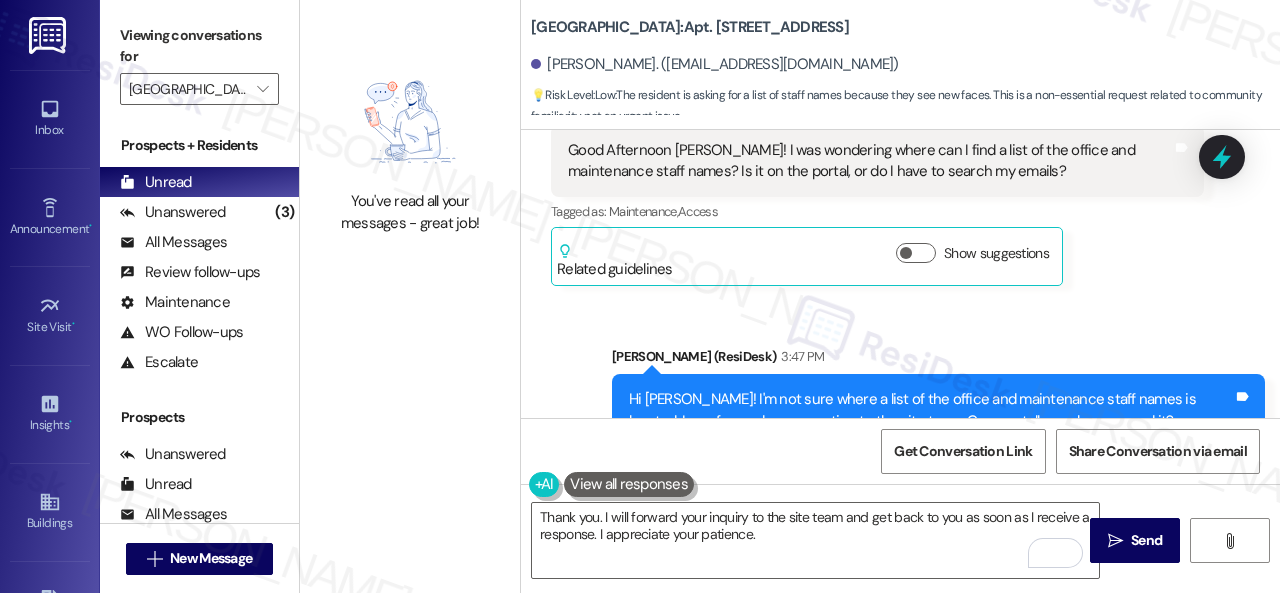 scroll, scrollTop: 35037, scrollLeft: 0, axis: vertical 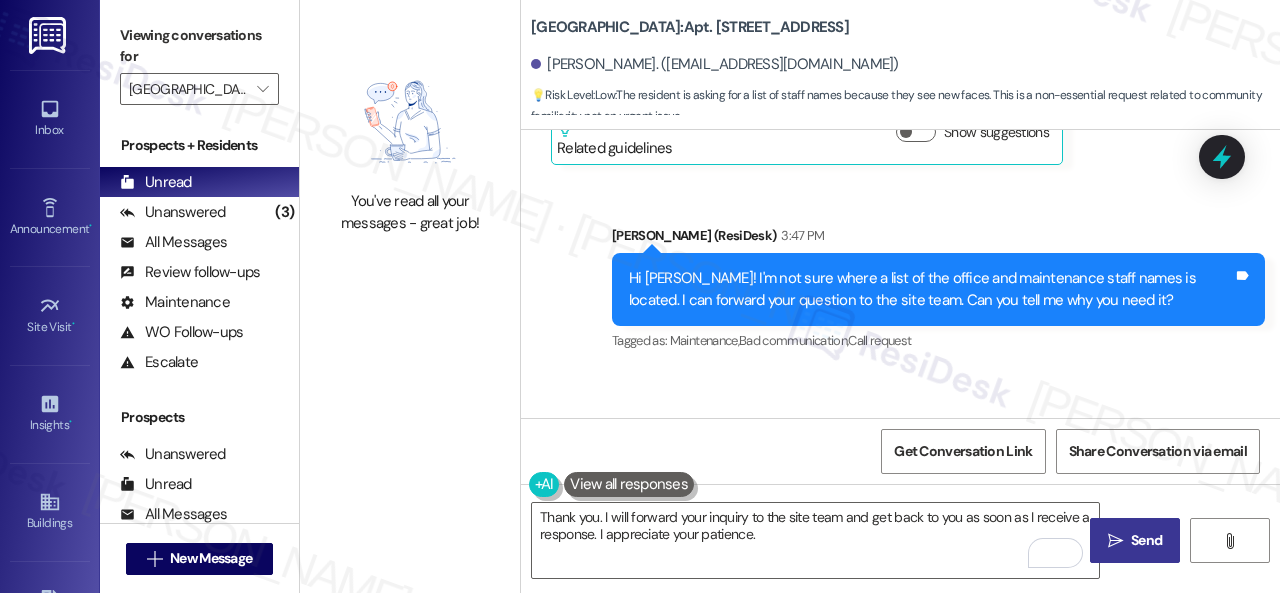 click on "Send" at bounding box center [1146, 540] 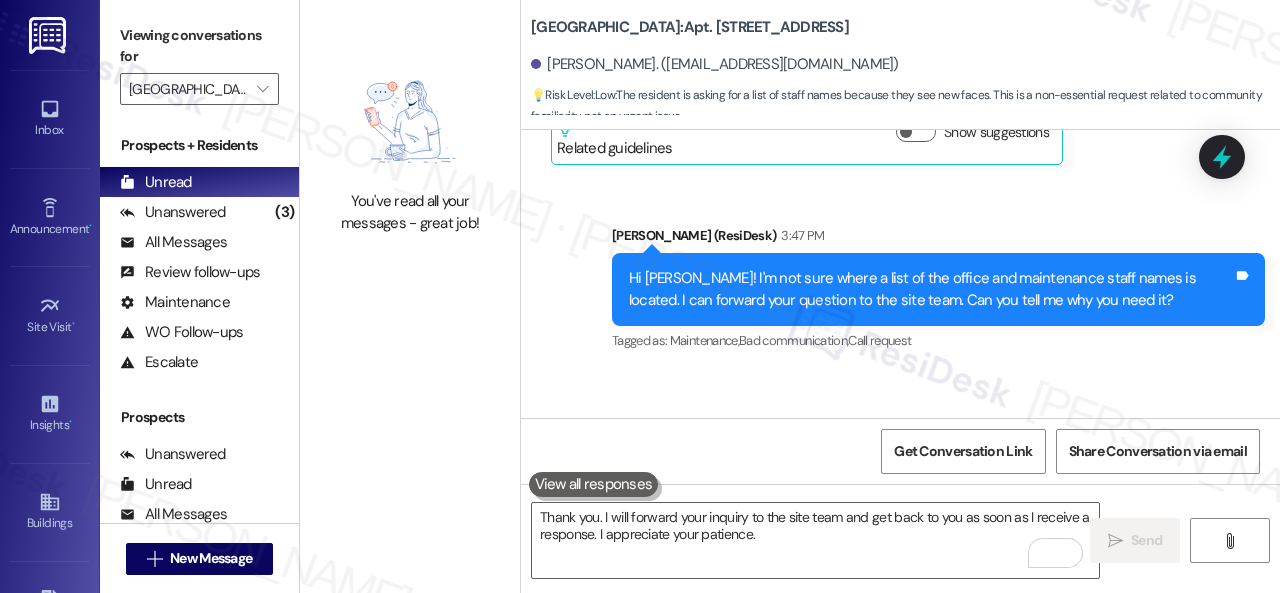 scroll, scrollTop: 35036, scrollLeft: 0, axis: vertical 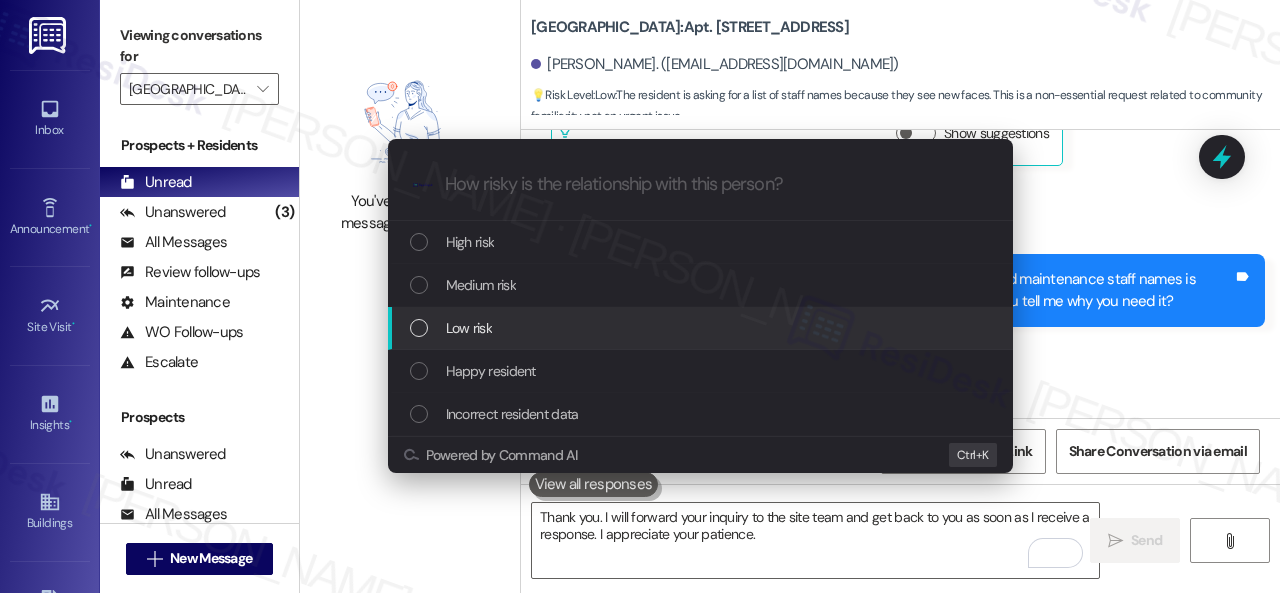 click on "Low risk" at bounding box center (469, 328) 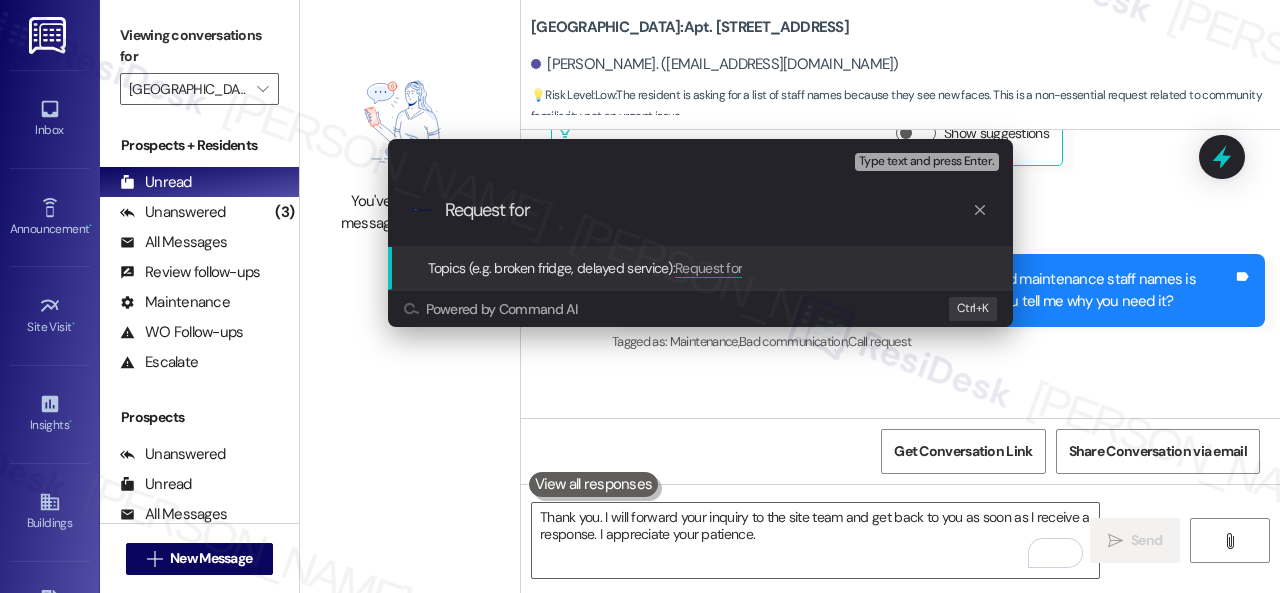 paste on "a list of the office and maintenance staff names" 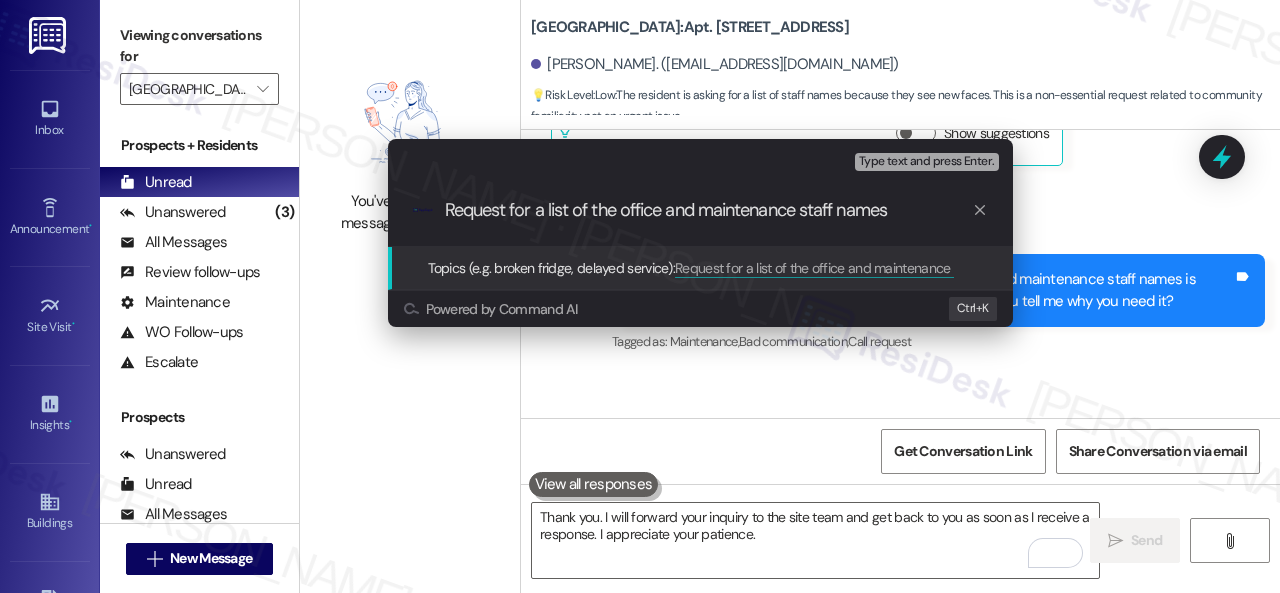type on "Request for a list of the office and maintenance staff names." 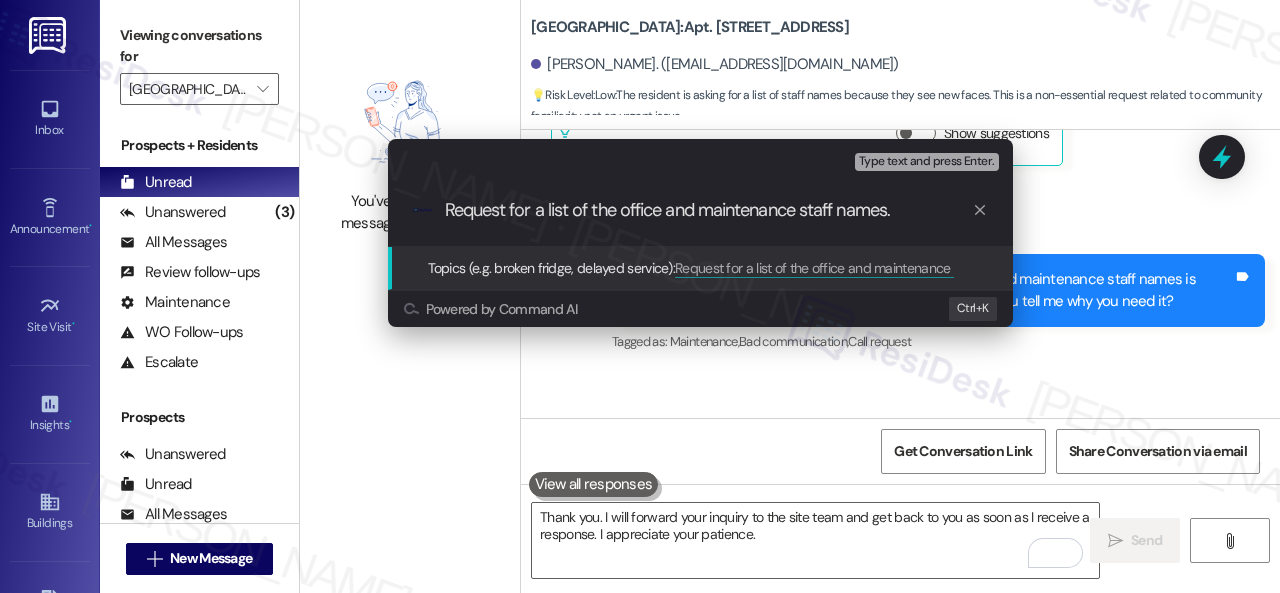 type 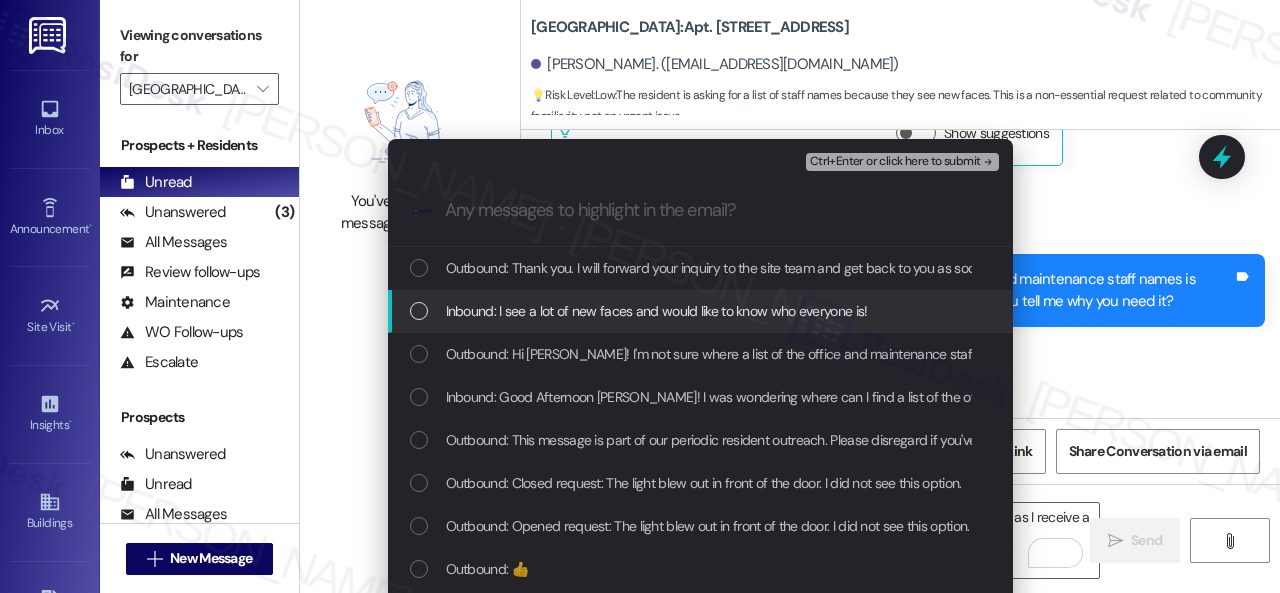 click on "Inbound: I see a lot of new faces and would like to know who everyone is!" at bounding box center (657, 311) 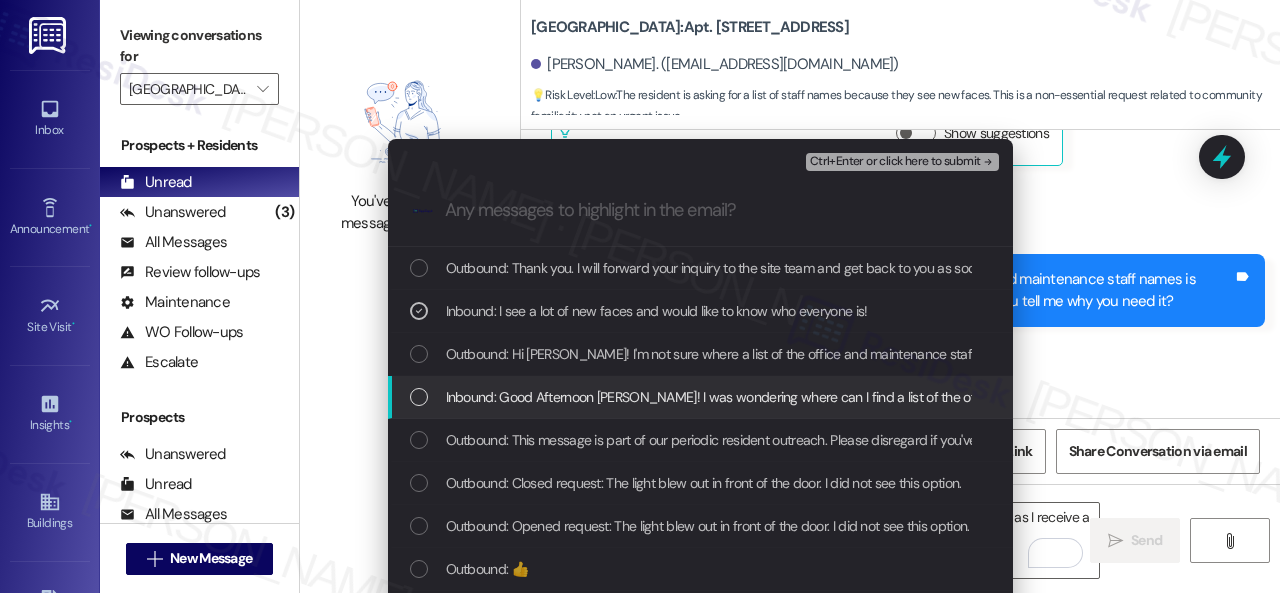 click on "Inbound: Good Afternoon [PERSON_NAME]! I was wondering where can I find a list of the office and maintenance staff names? Is it on the portal, or do I have to search my emails?" at bounding box center (963, 397) 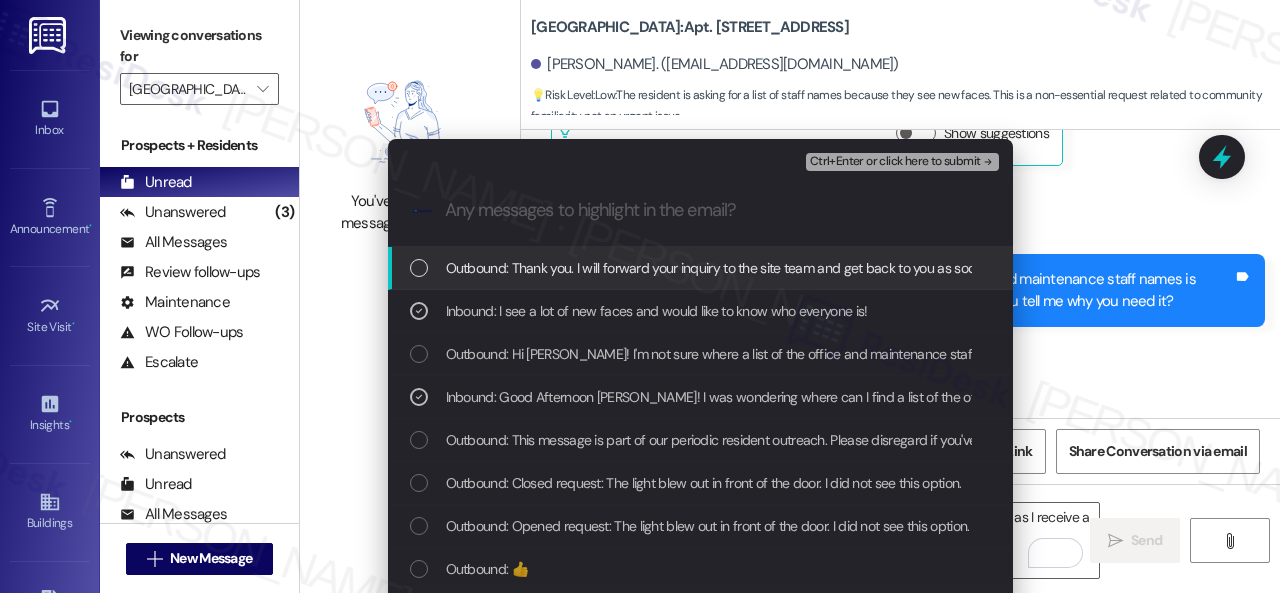 click on "Ctrl+Enter or click here to submit" at bounding box center (895, 162) 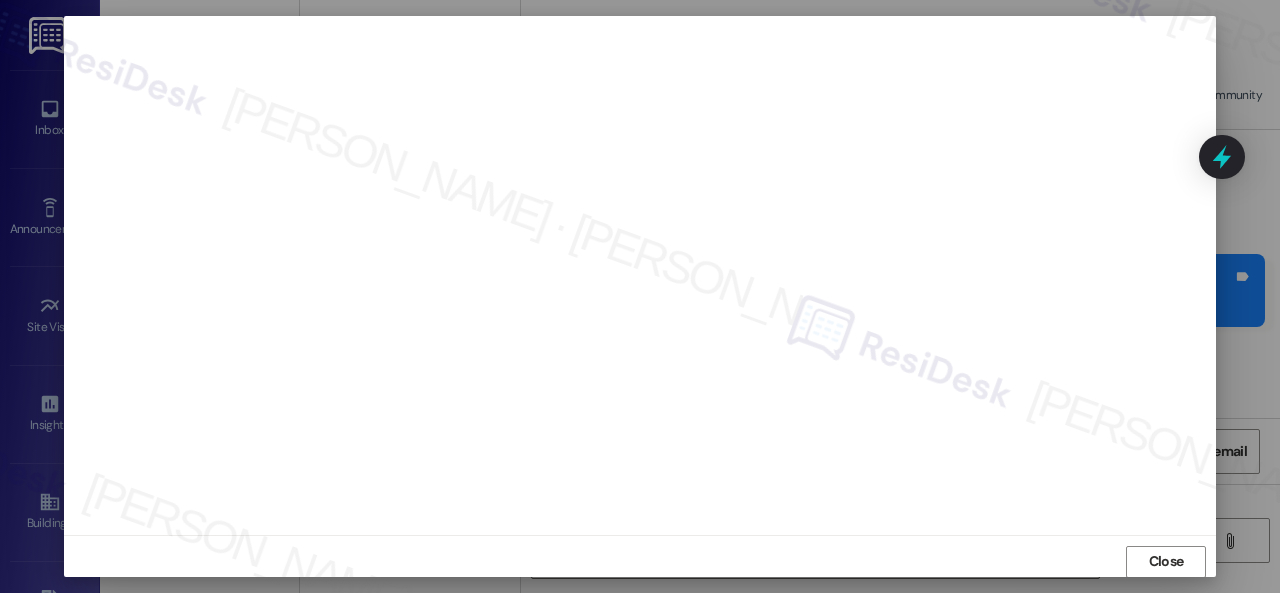 scroll, scrollTop: 25, scrollLeft: 0, axis: vertical 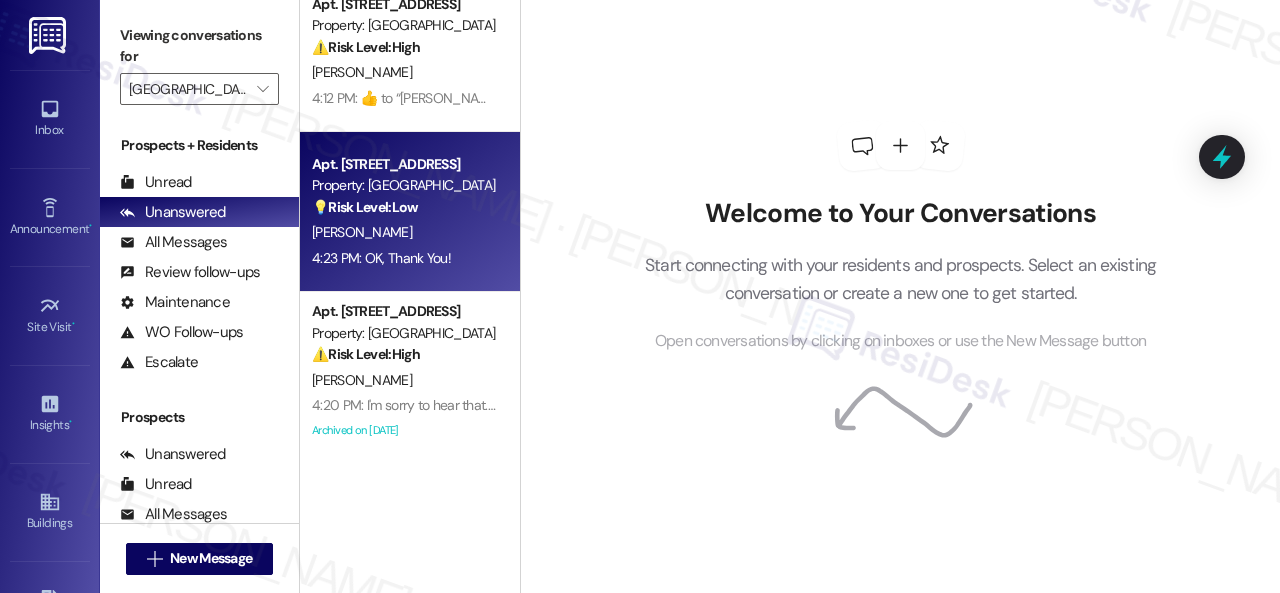 click on "[PERSON_NAME]" at bounding box center [404, 232] 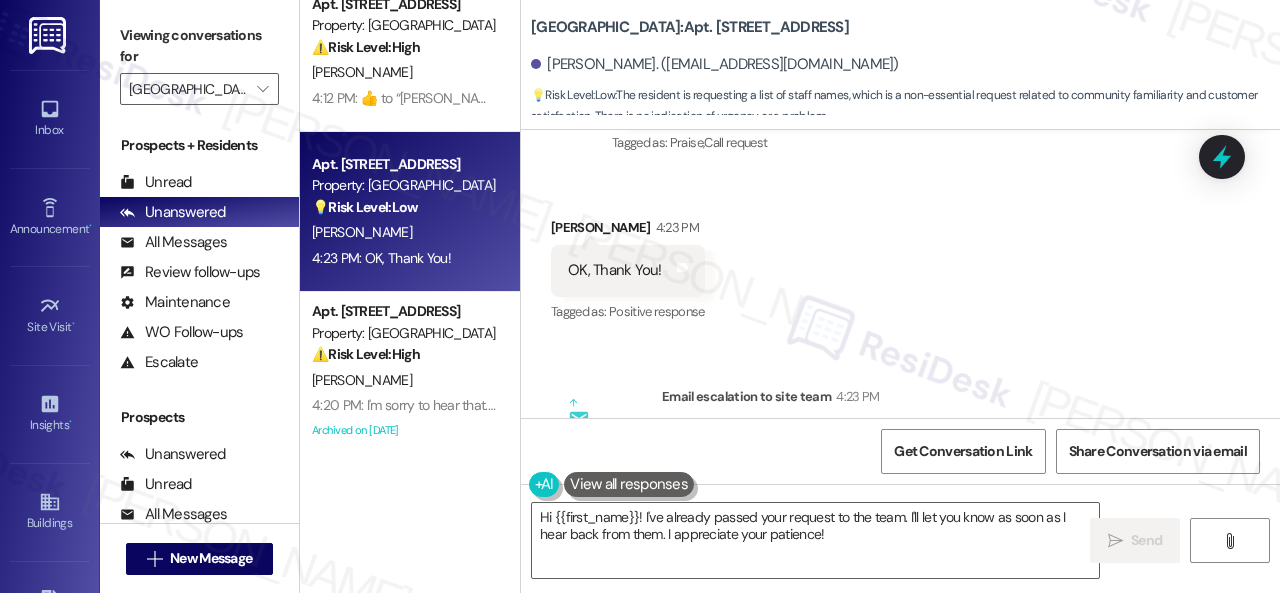 scroll, scrollTop: 35664, scrollLeft: 0, axis: vertical 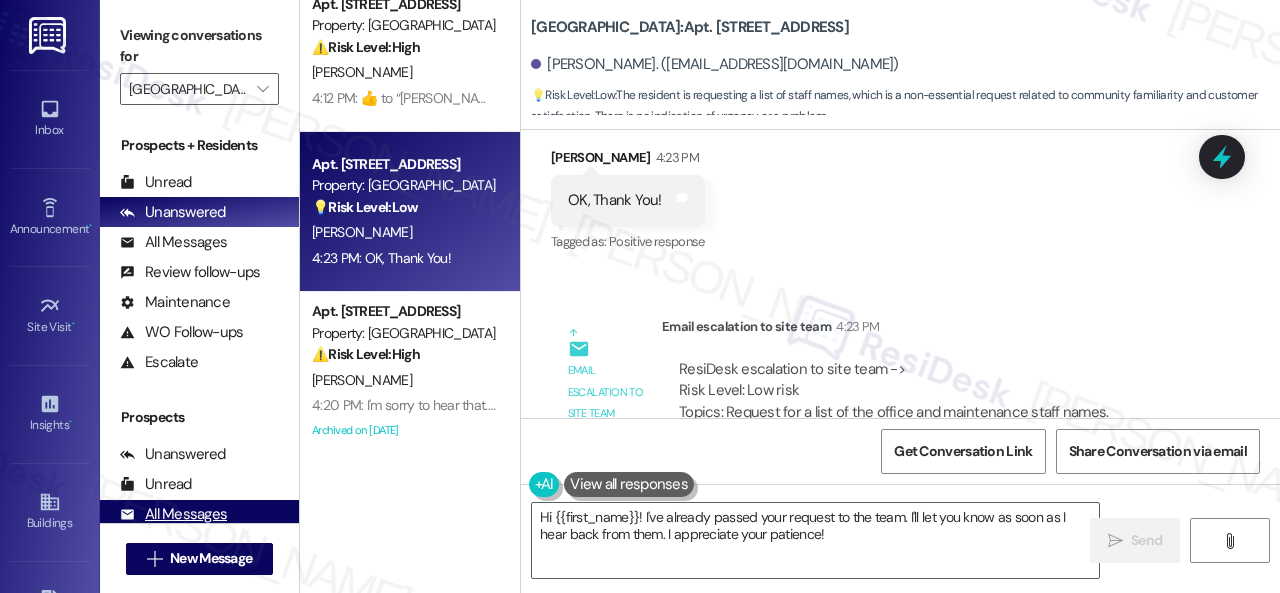 drag, startPoint x: 839, startPoint y: 537, endPoint x: 236, endPoint y: 511, distance: 603.56024 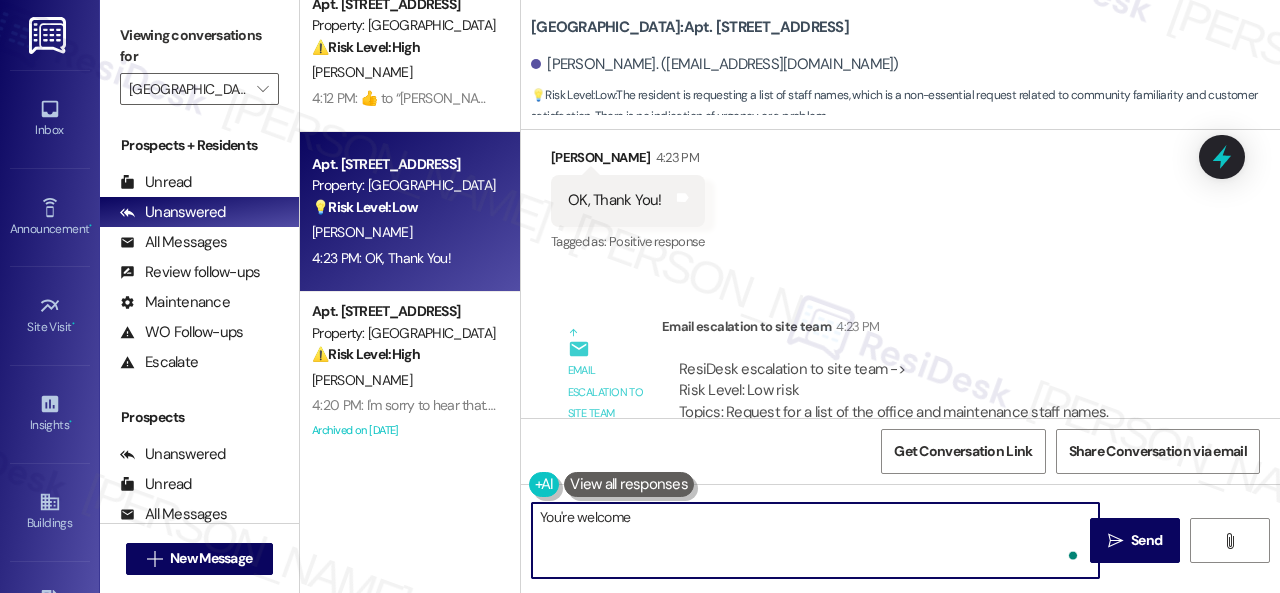 type on "You're welcome." 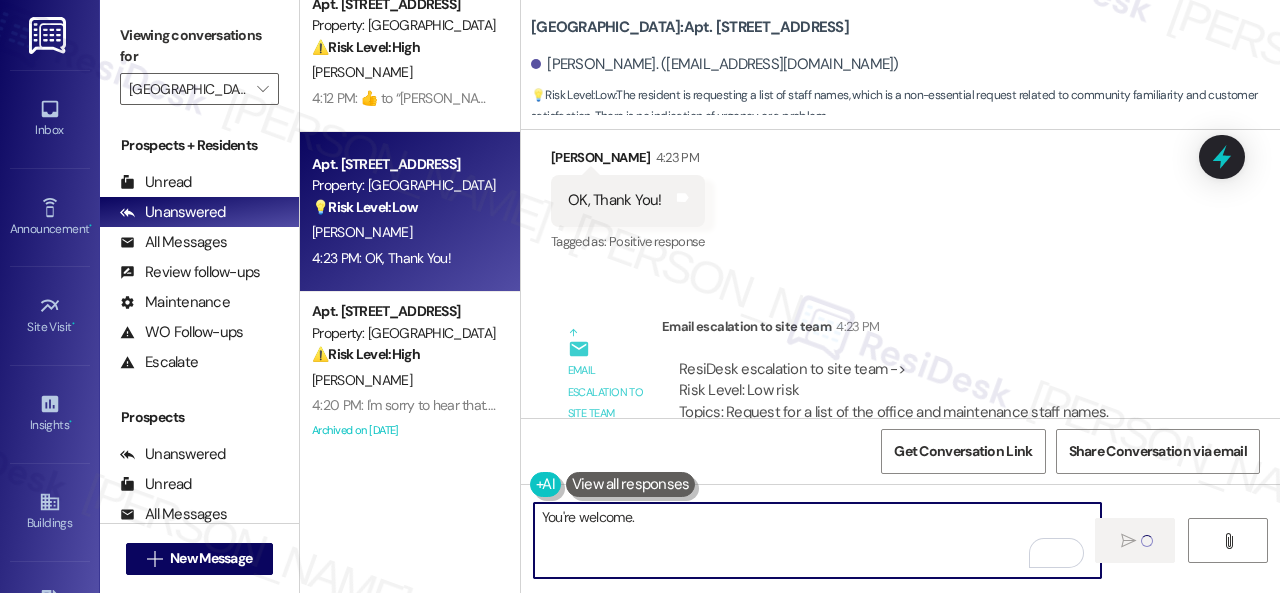type 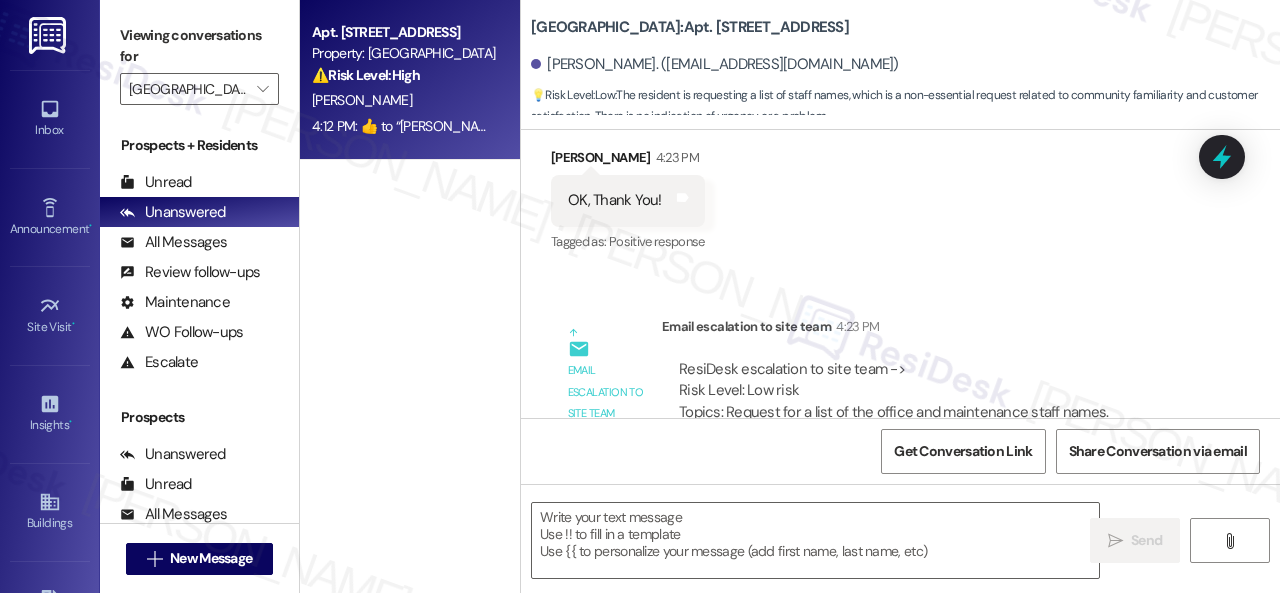 scroll, scrollTop: 0, scrollLeft: 0, axis: both 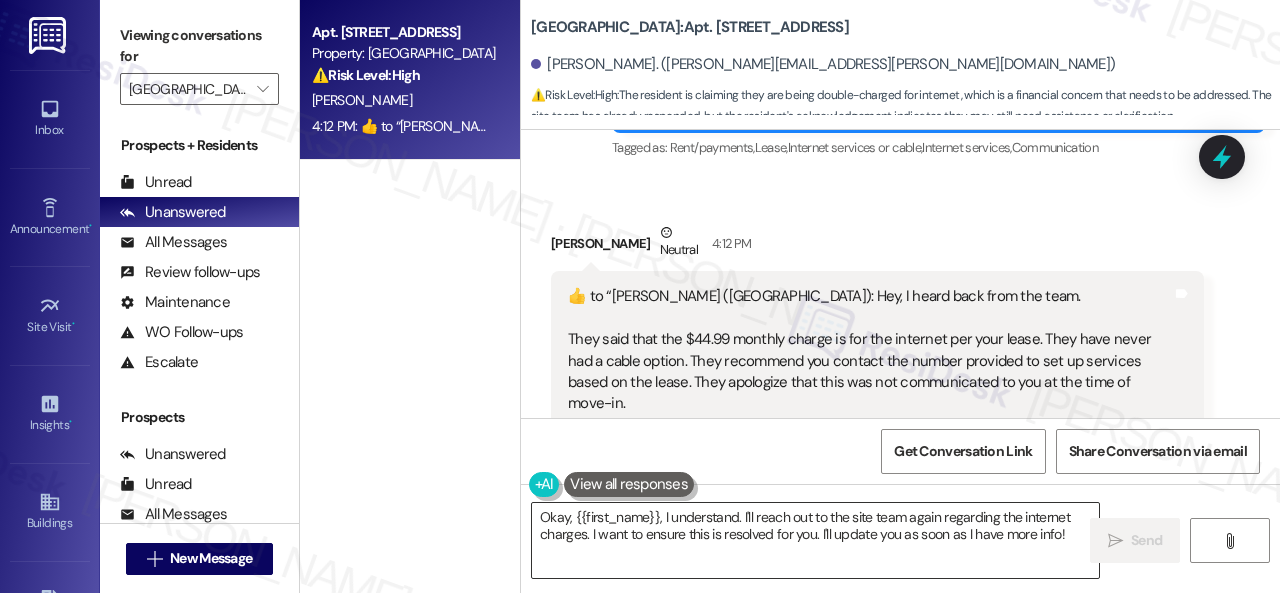 click on "Okay, {{first_name}}, I understand. I'll reach out to the site team again regarding the internet charges. I want to ensure this is resolved for you. I'll update you as soon as I have more info!" at bounding box center [815, 540] 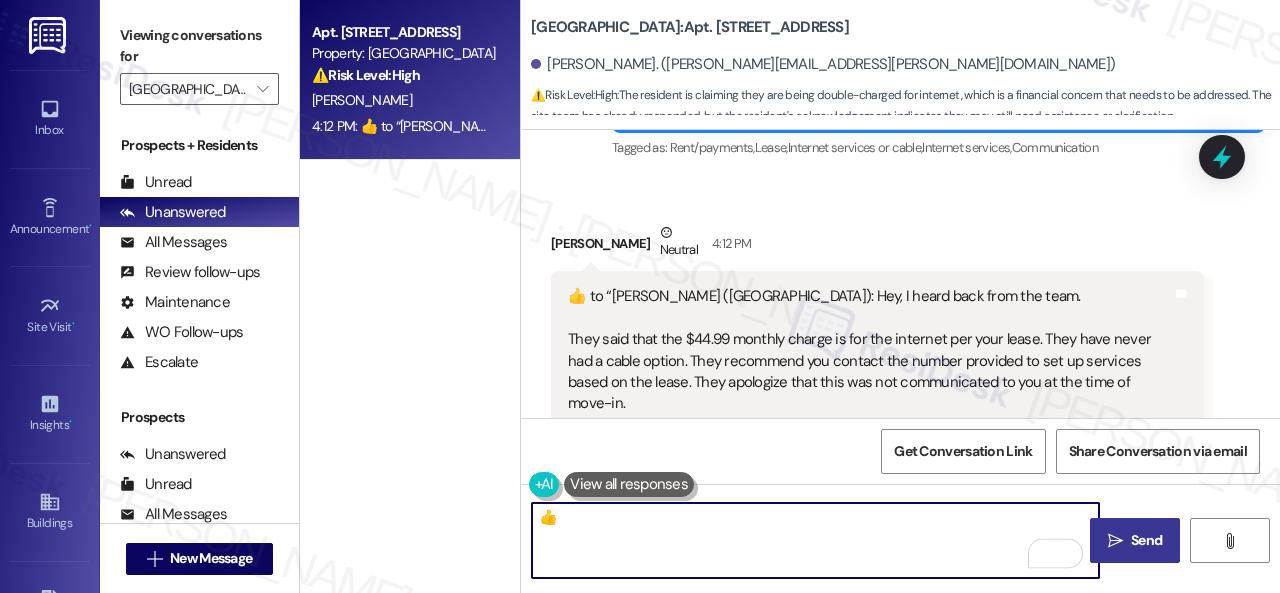 type on "👍" 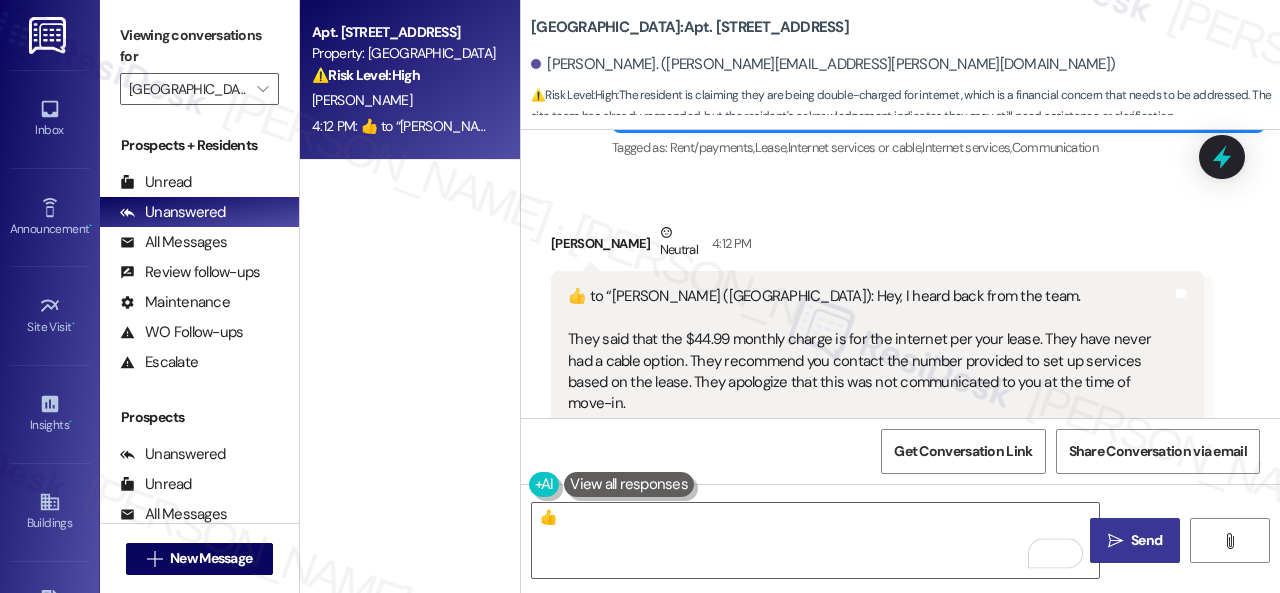 click on "Send" at bounding box center (1146, 540) 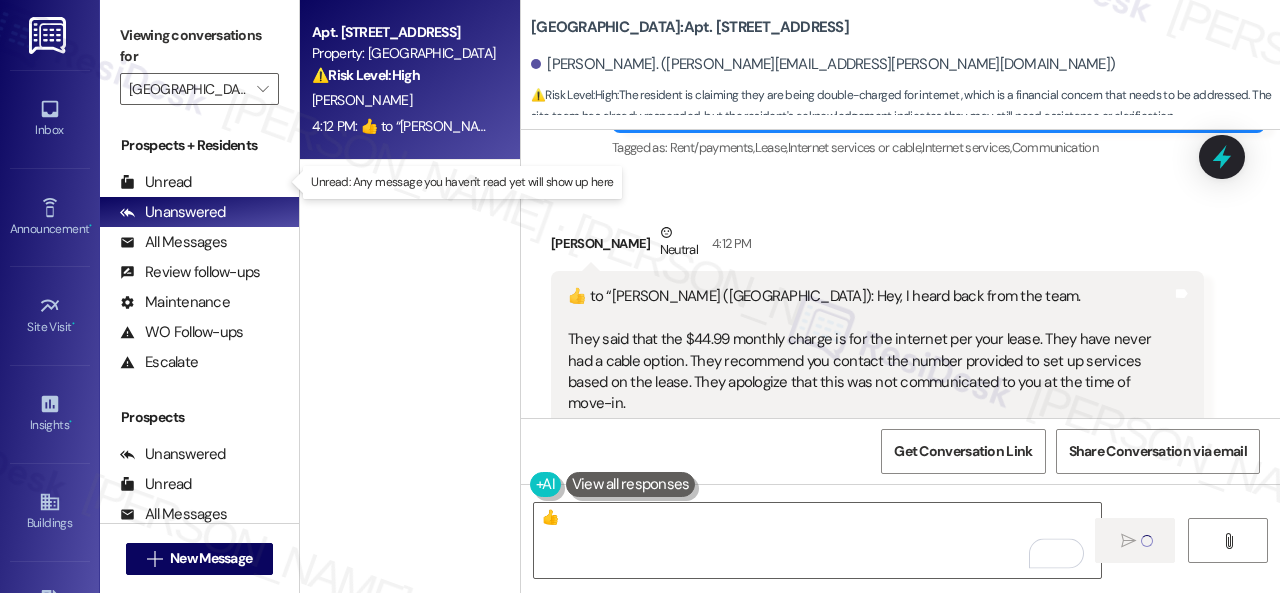 type 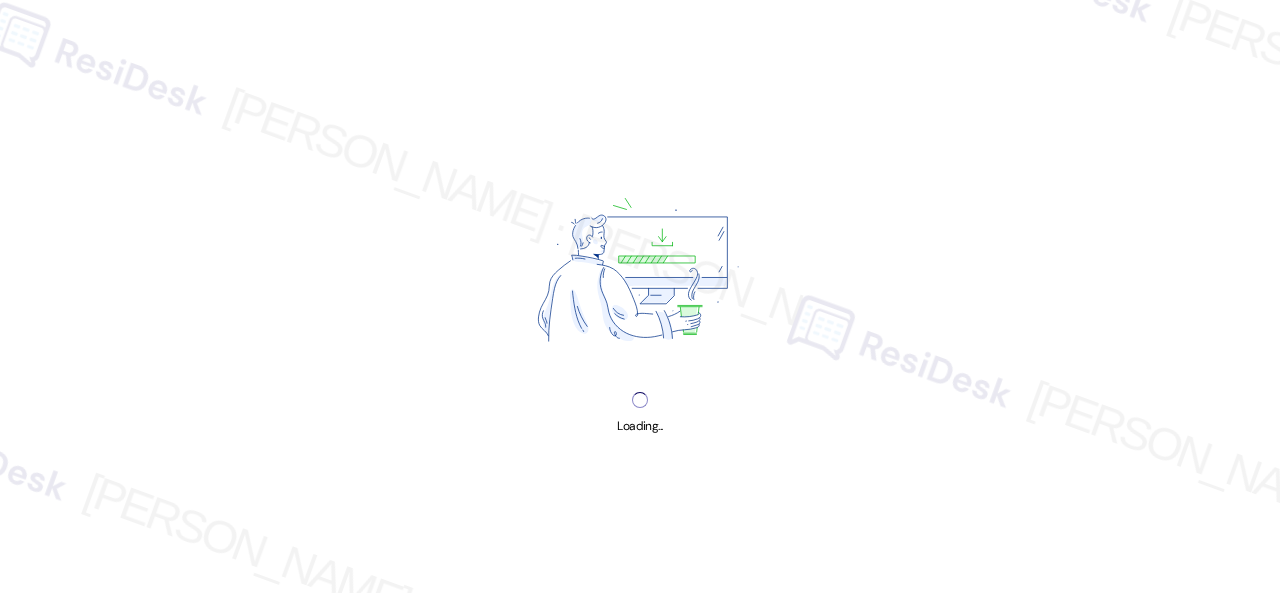 scroll, scrollTop: 0, scrollLeft: 0, axis: both 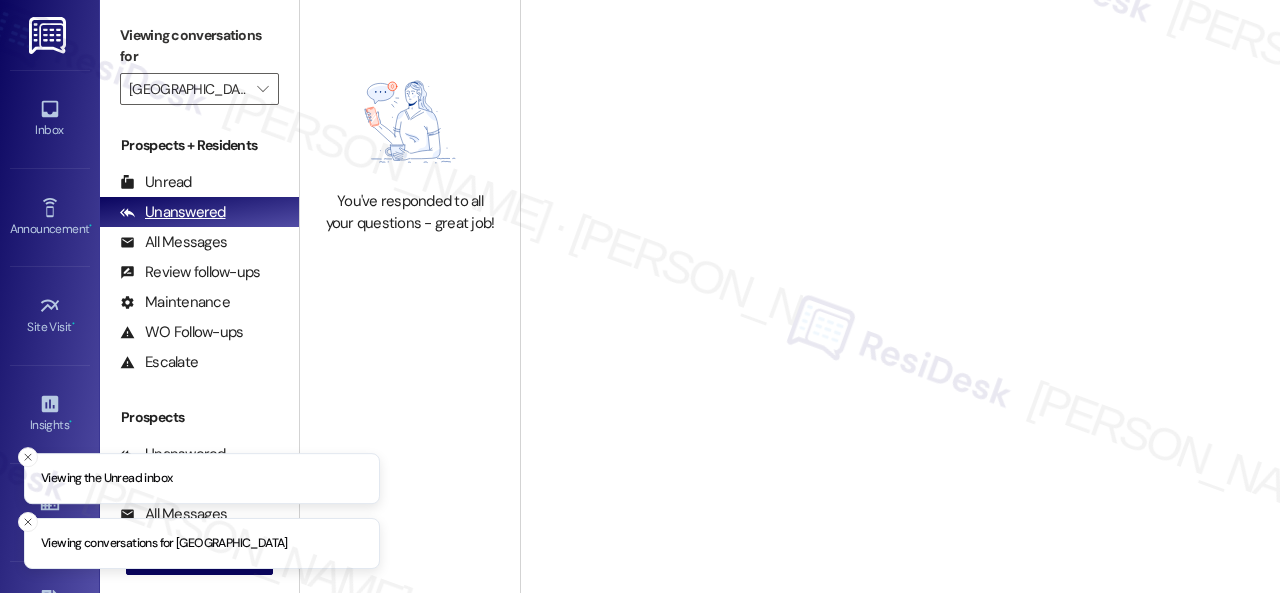 type on "[GEOGRAPHIC_DATA]" 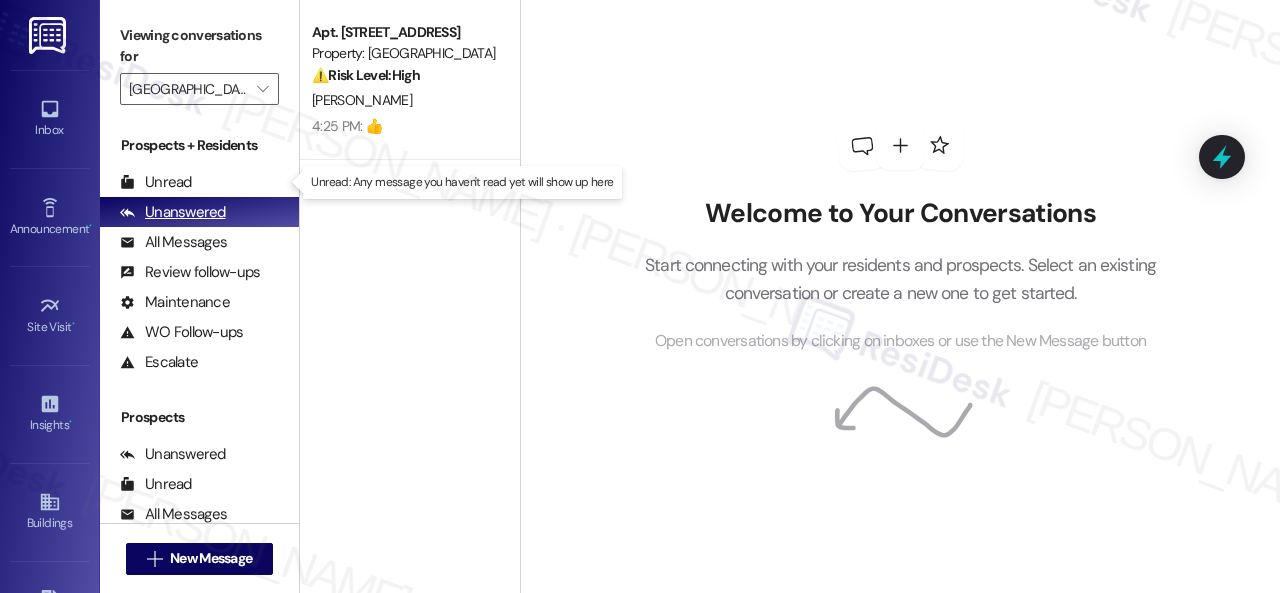 click on "Unread" at bounding box center [156, 182] 